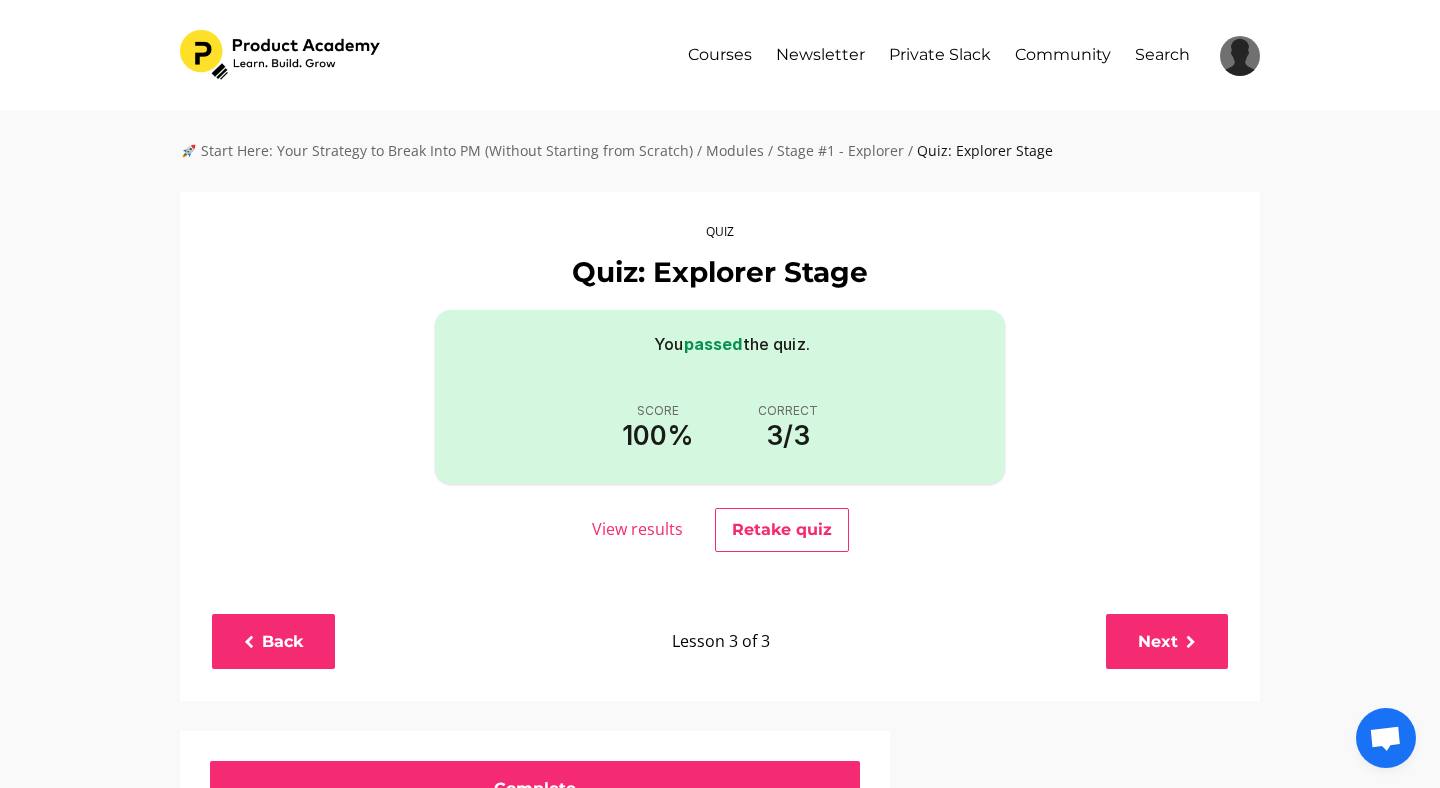 scroll, scrollTop: 0, scrollLeft: 0, axis: both 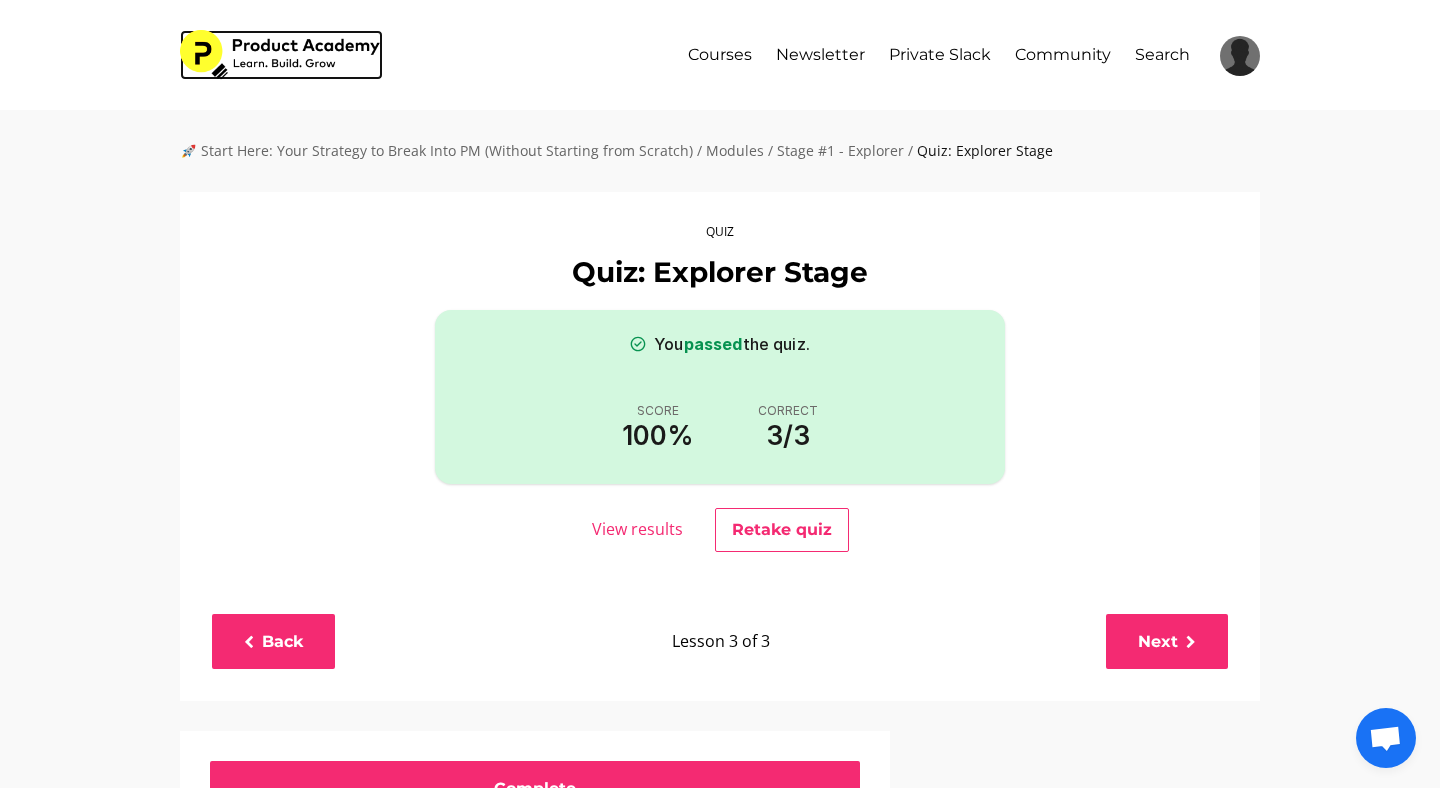 click at bounding box center (281, 55) 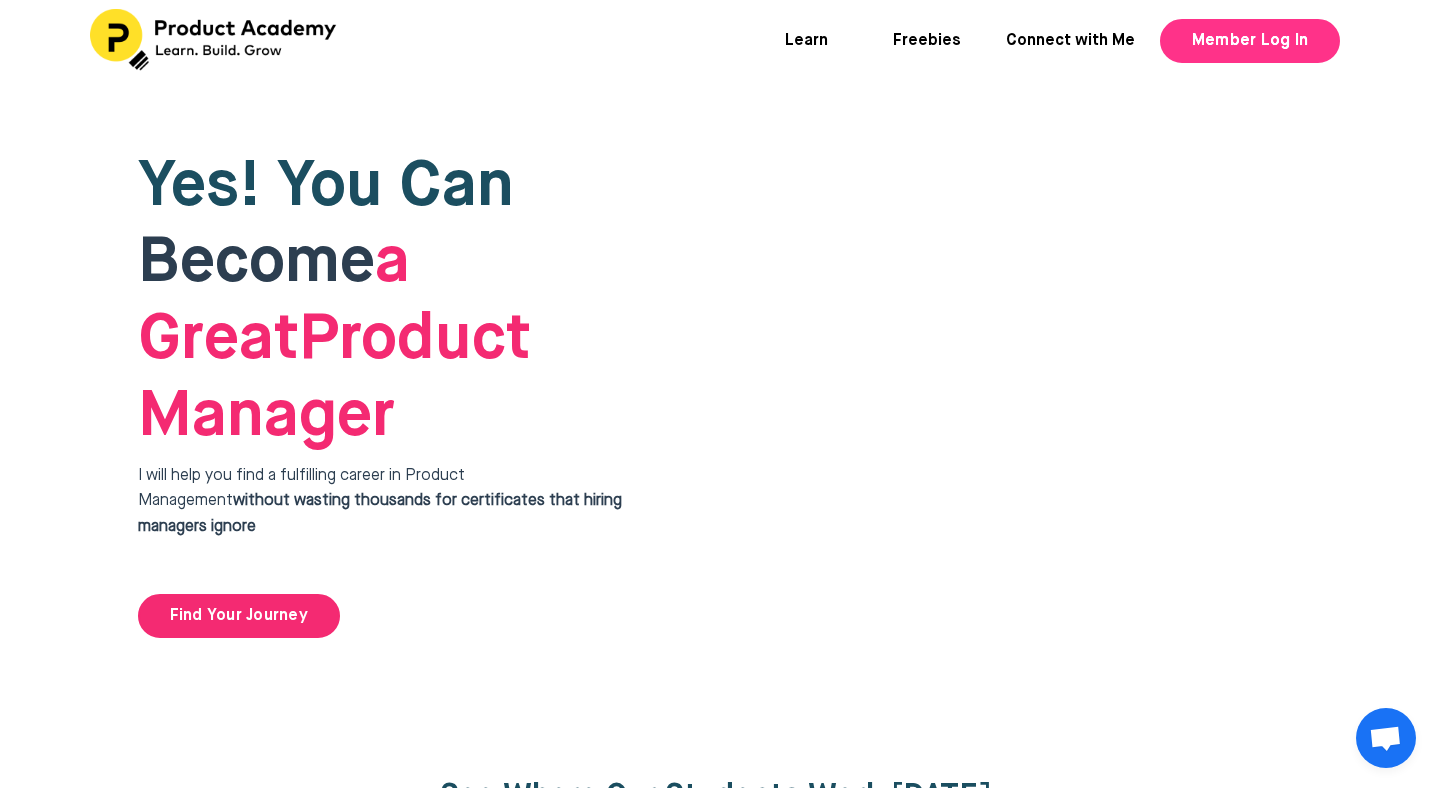 scroll, scrollTop: 0, scrollLeft: 0, axis: both 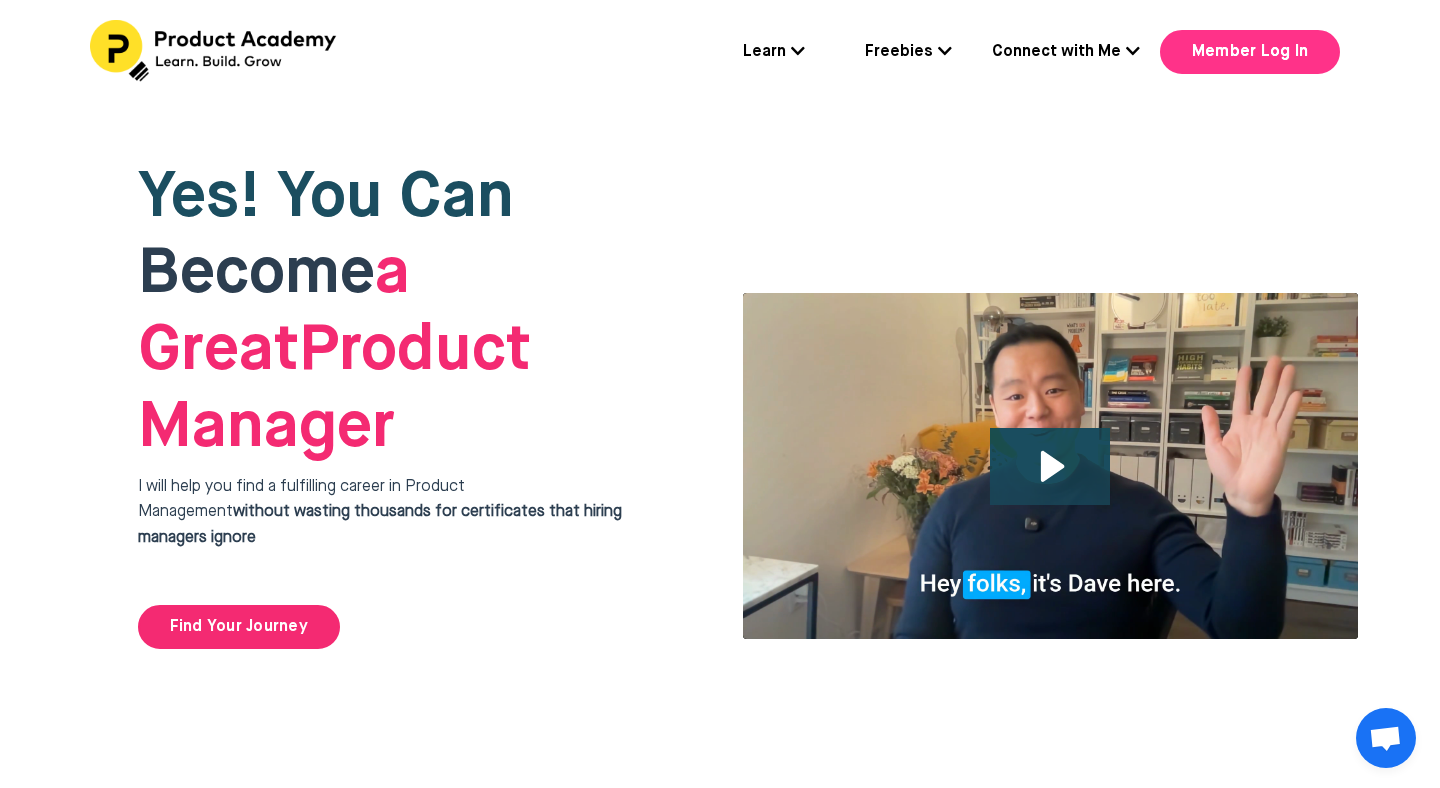 click on "Member Log In" at bounding box center [1250, 52] 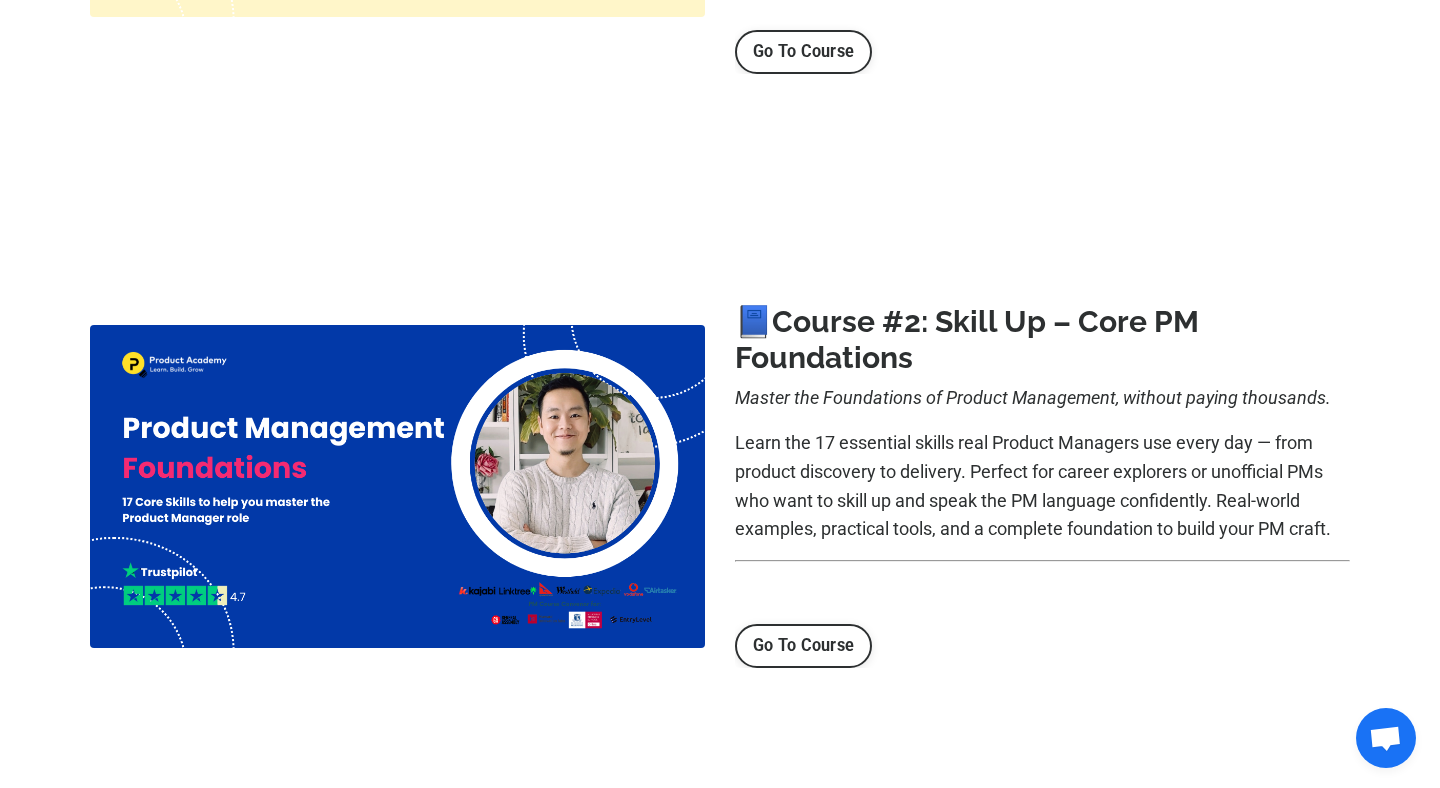 scroll, scrollTop: 866, scrollLeft: 0, axis: vertical 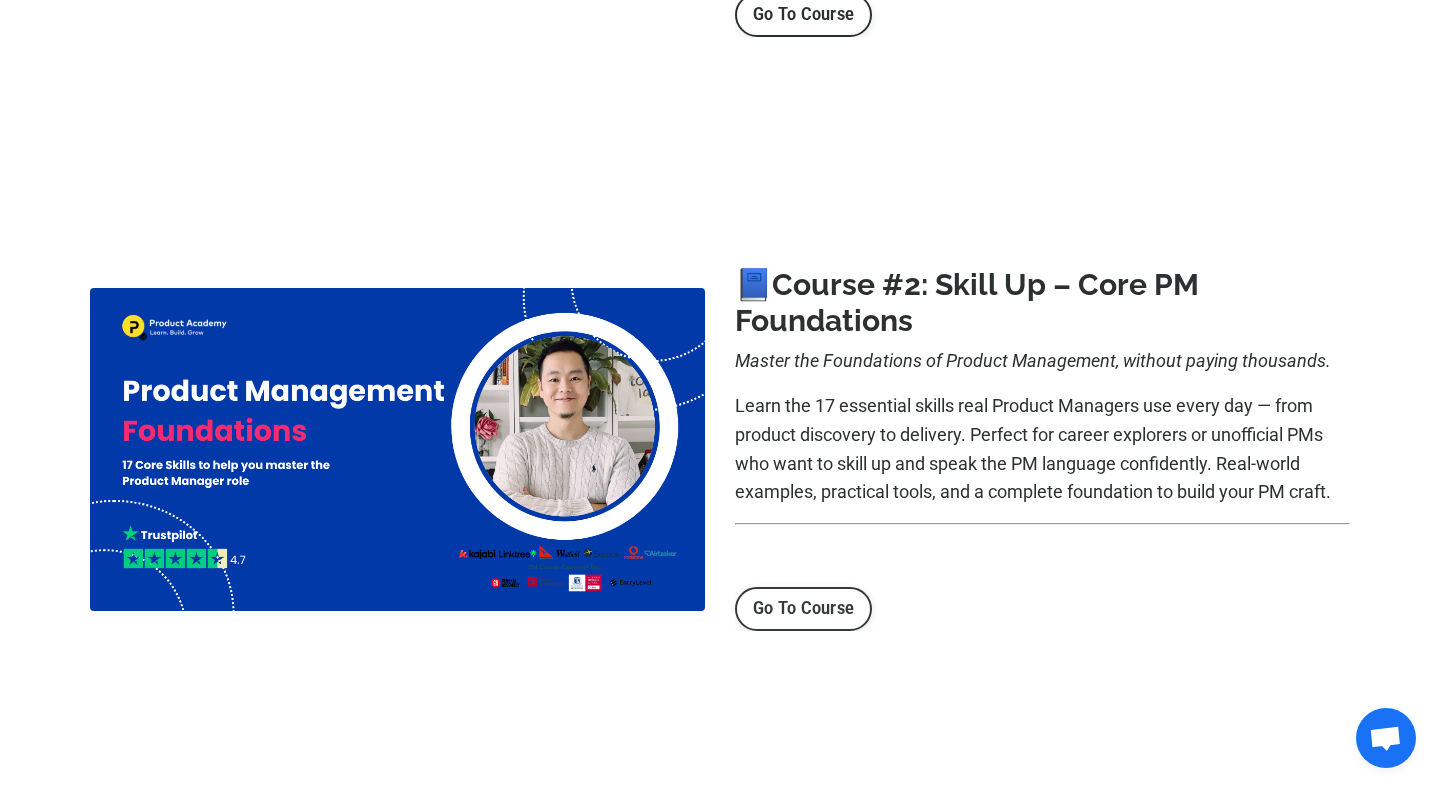 click on "Go To Course" at bounding box center [803, 609] 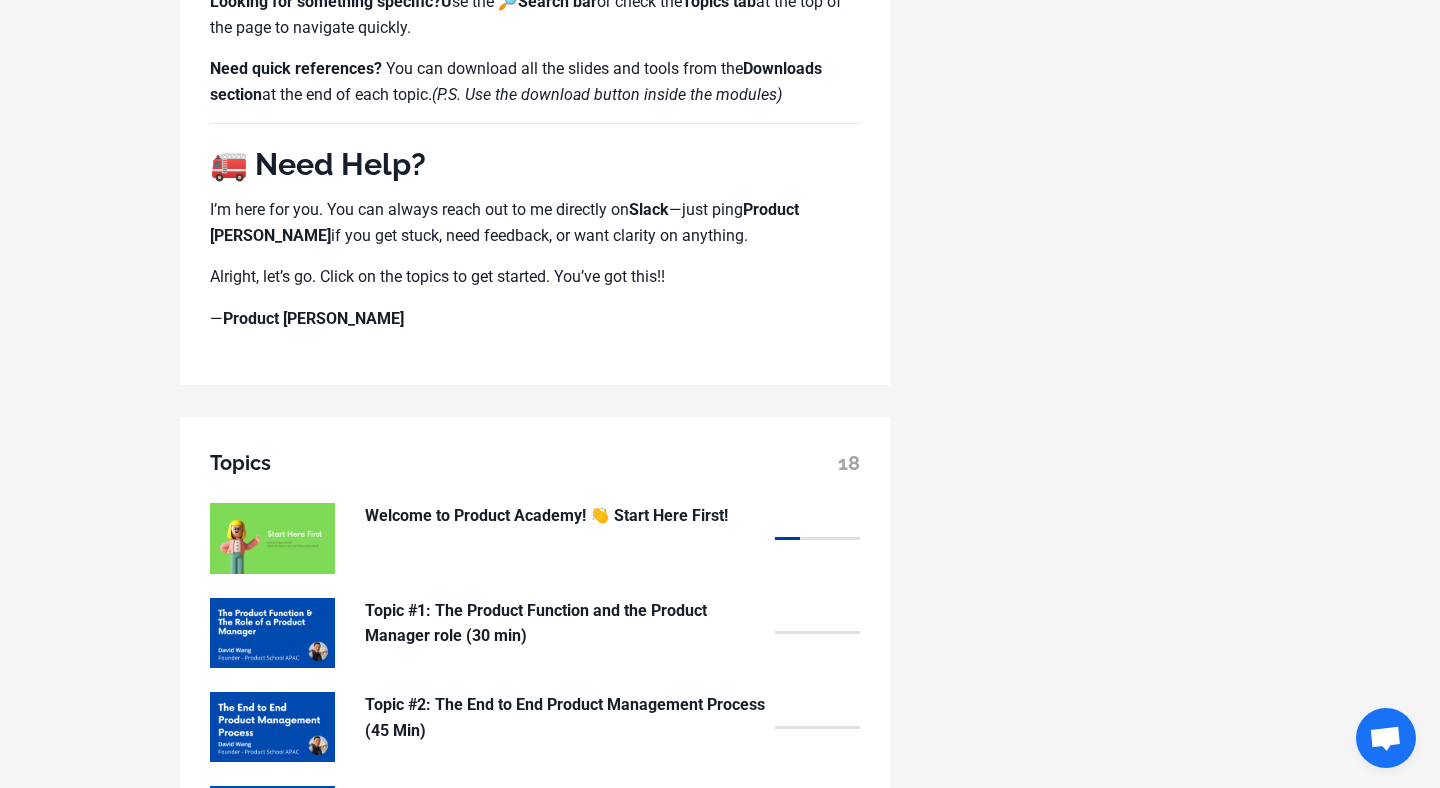 scroll, scrollTop: 1216, scrollLeft: 0, axis: vertical 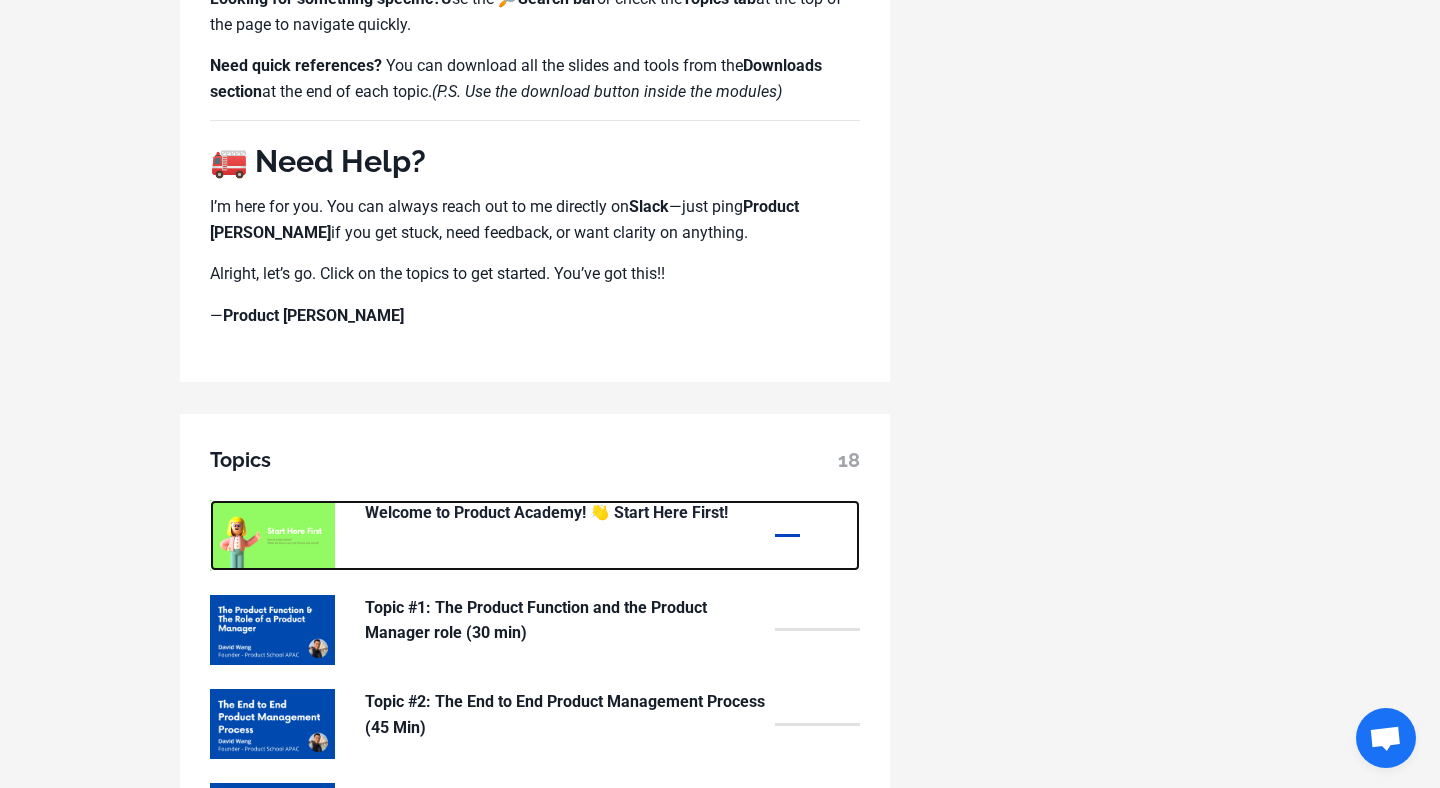 click at bounding box center [272, 535] 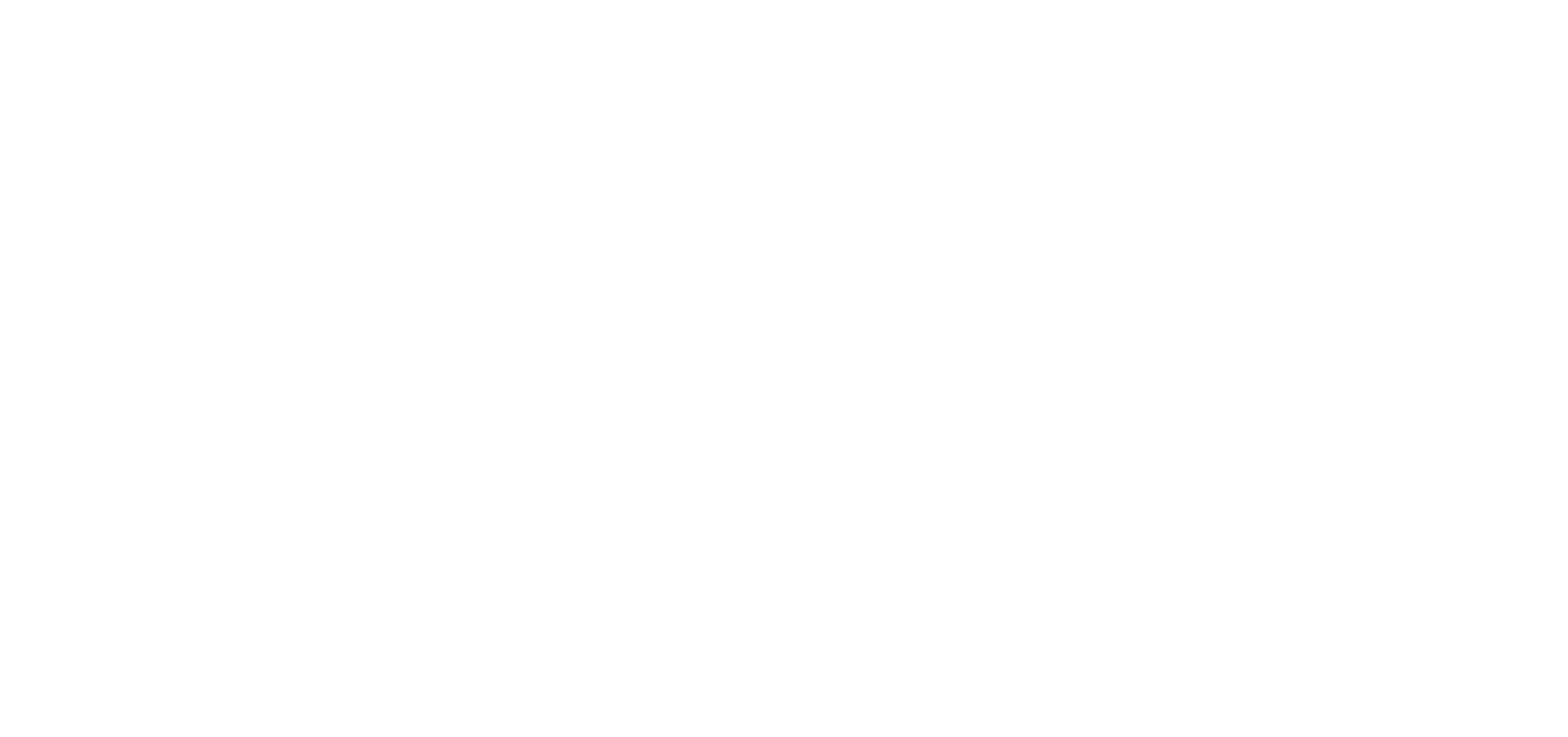 scroll, scrollTop: 0, scrollLeft: 0, axis: both 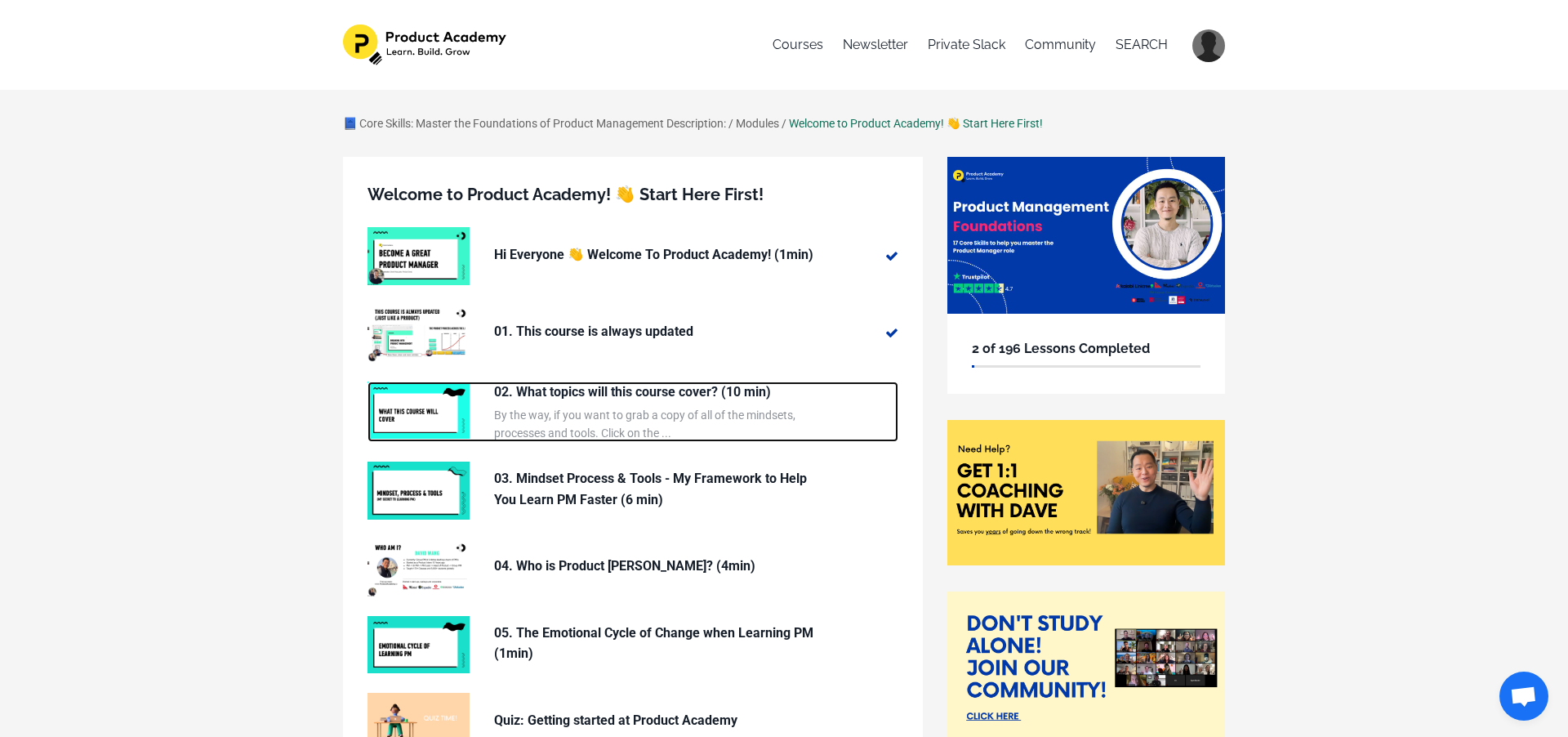 click on "By the way, if you want to grab a copy of all of the mindsets, processes and tools. Click on the ..." at bounding box center [657, 424] 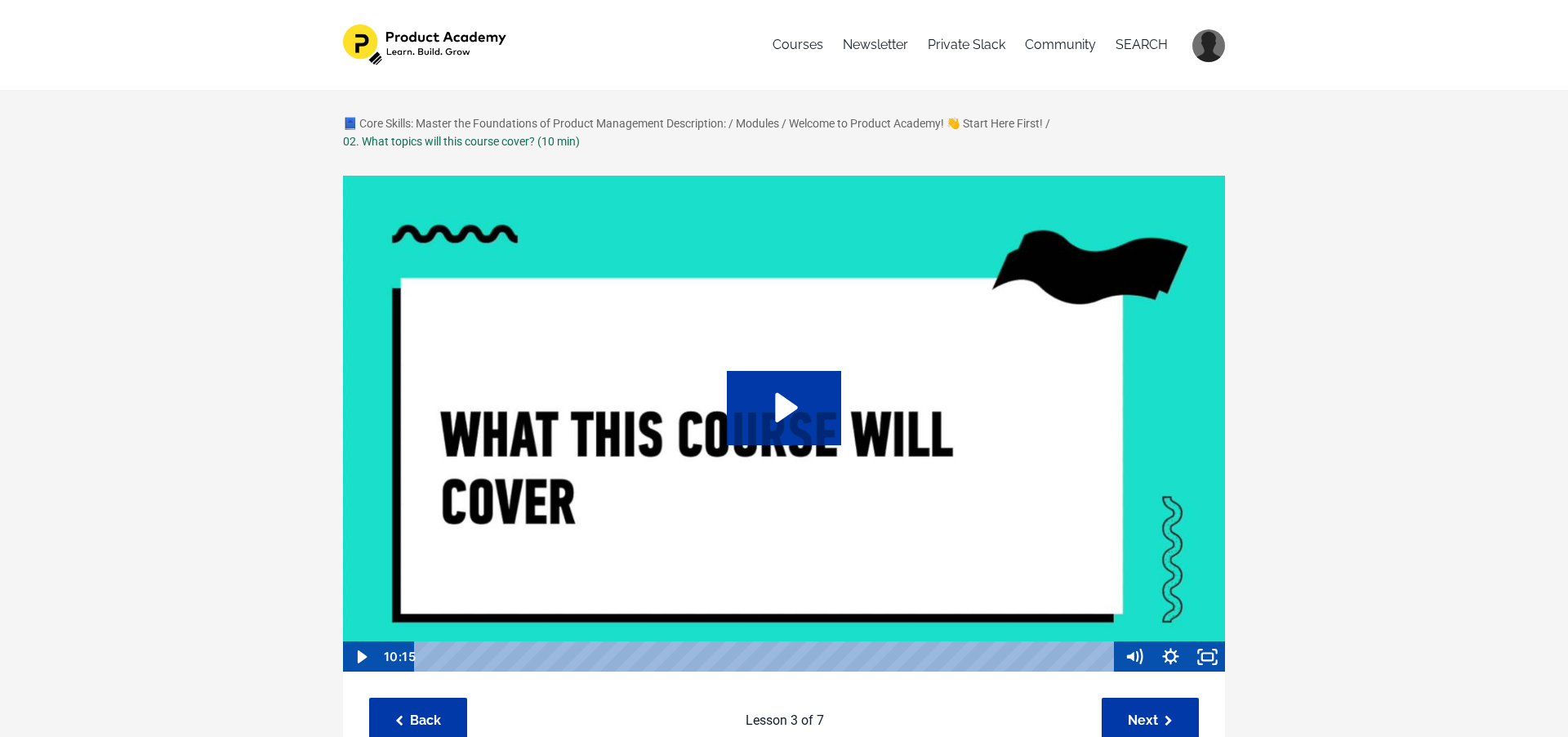 scroll, scrollTop: 0, scrollLeft: 0, axis: both 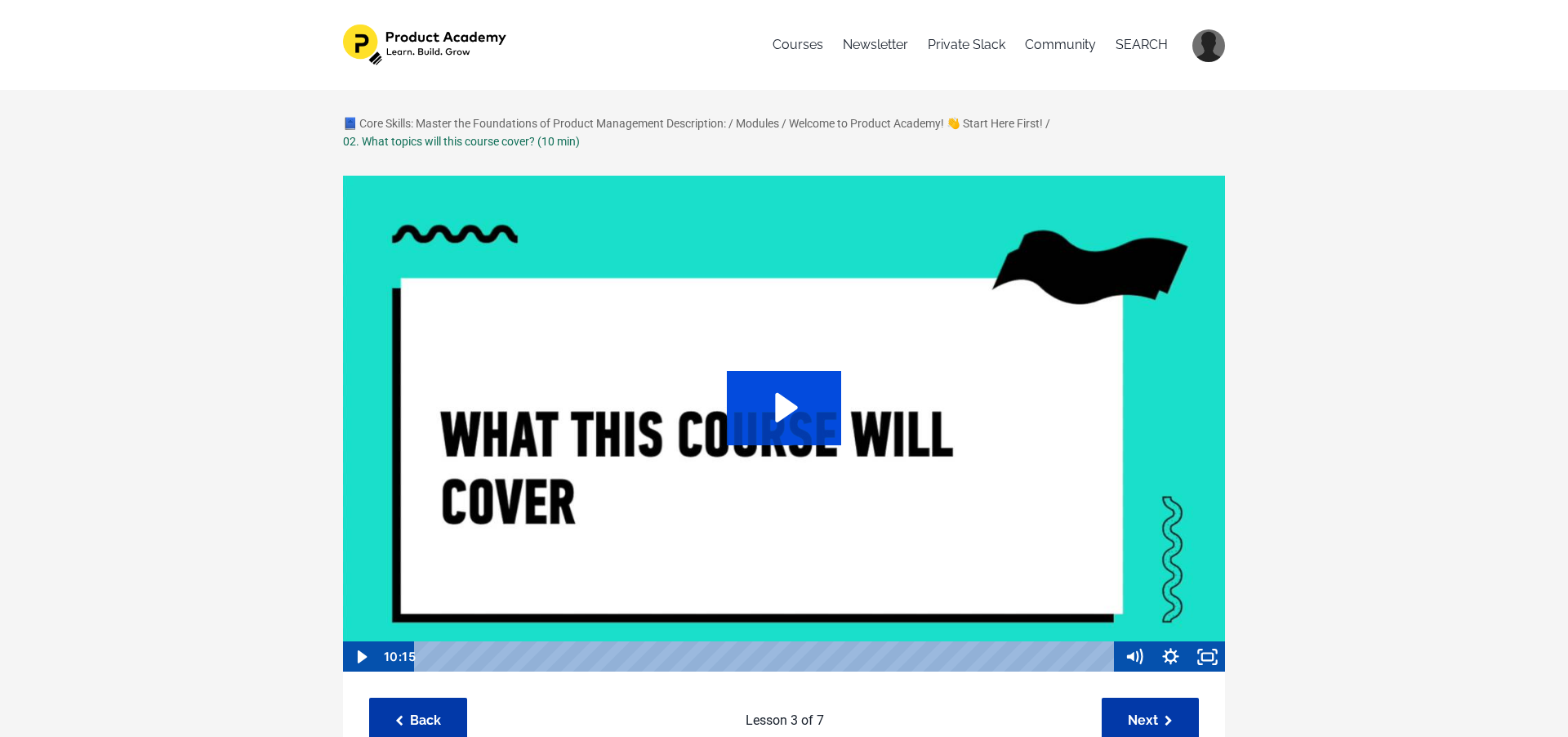 drag, startPoint x: 808, startPoint y: 382, endPoint x: 814, endPoint y: 392, distance: 11.661904 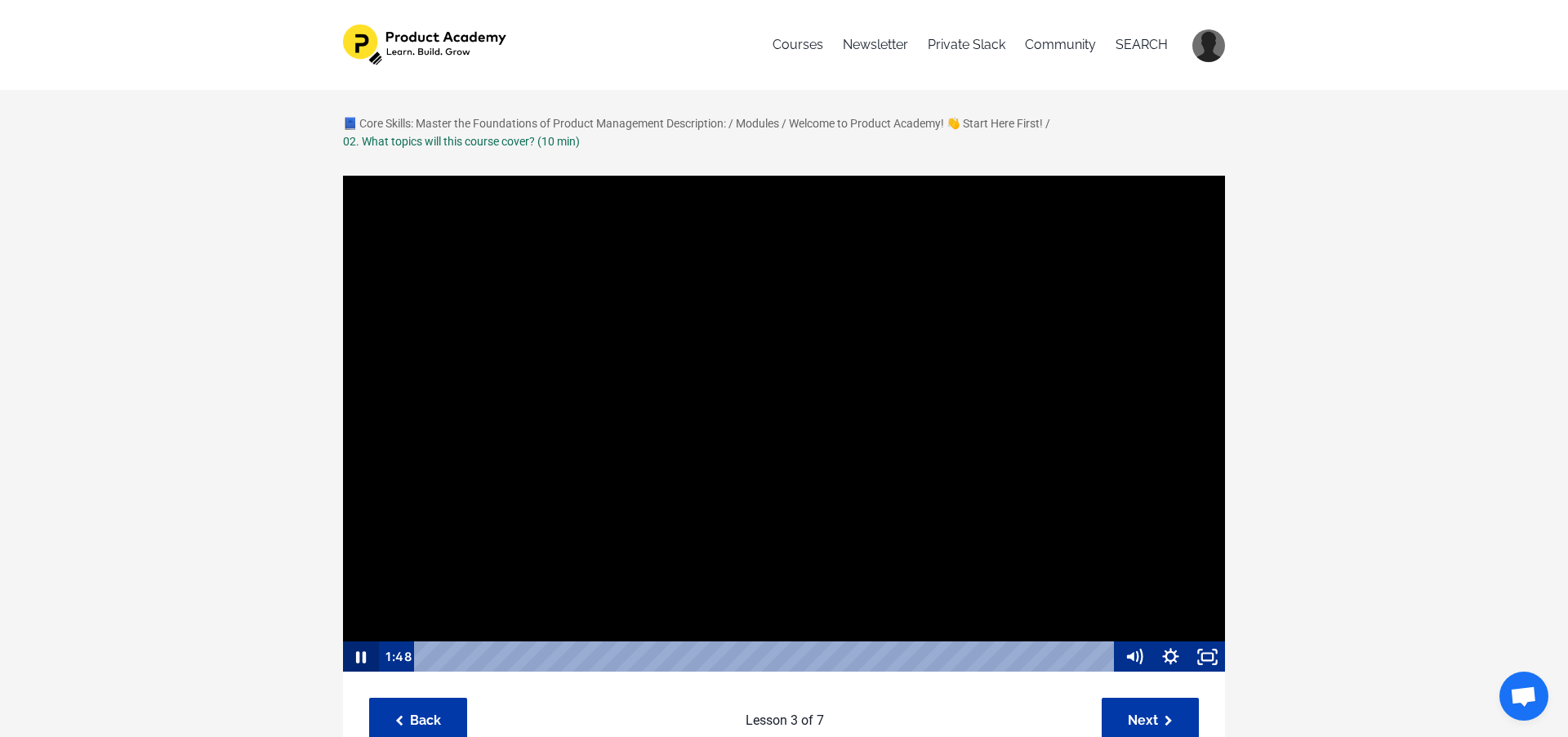 click 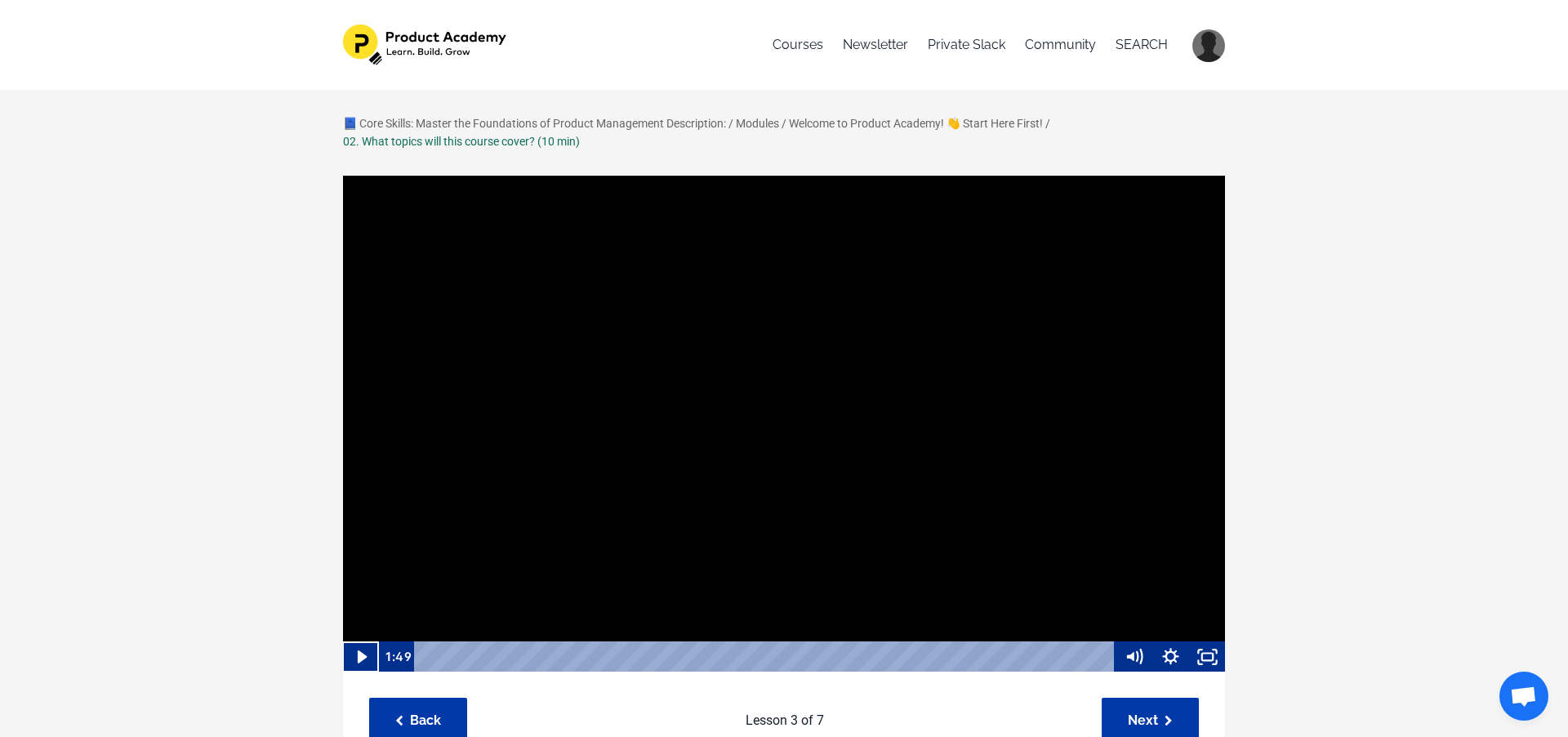 click at bounding box center [784, 424] 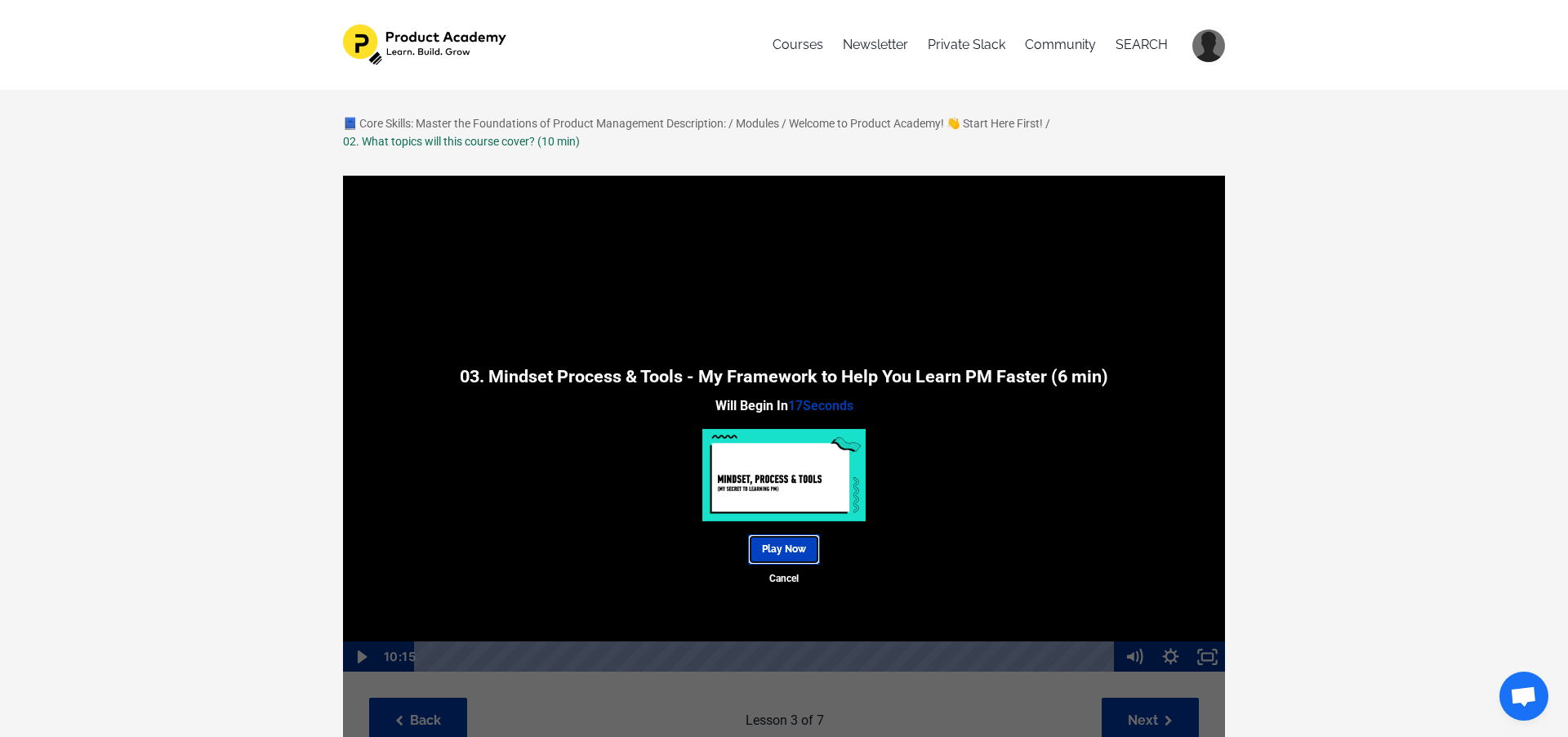 click on "Play Now" at bounding box center (784, 549) 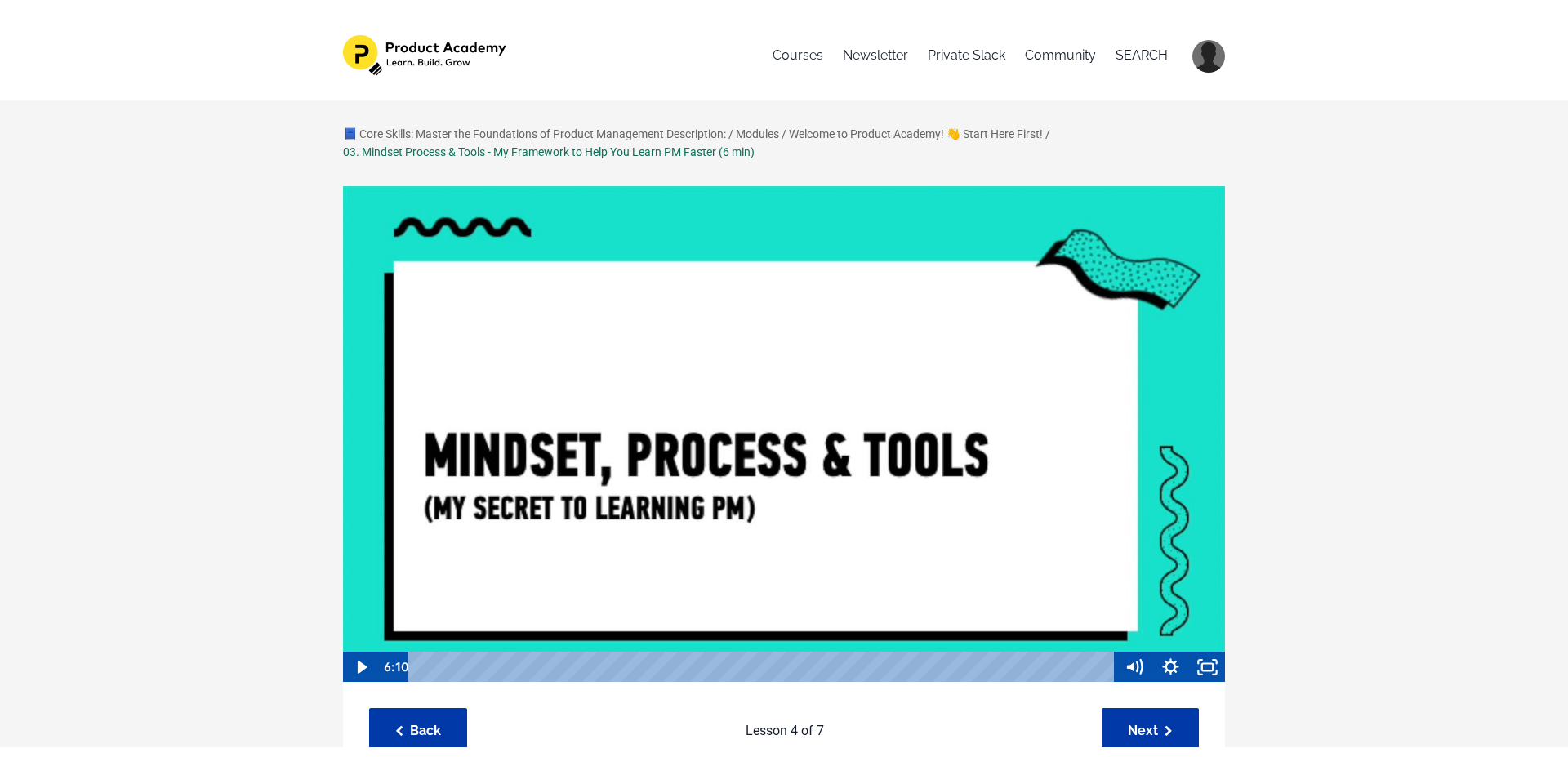 scroll, scrollTop: 0, scrollLeft: 0, axis: both 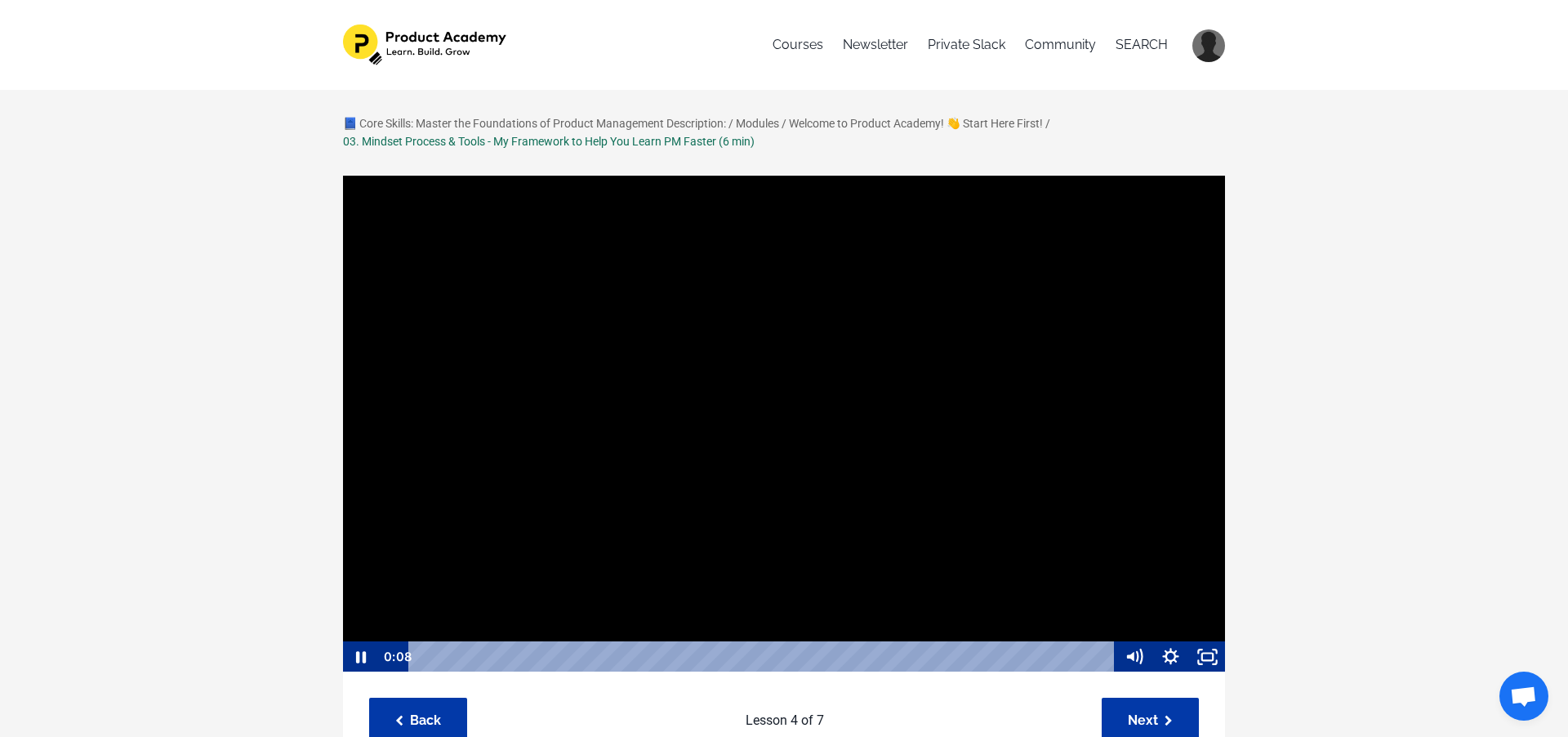 click at bounding box center (784, 424) 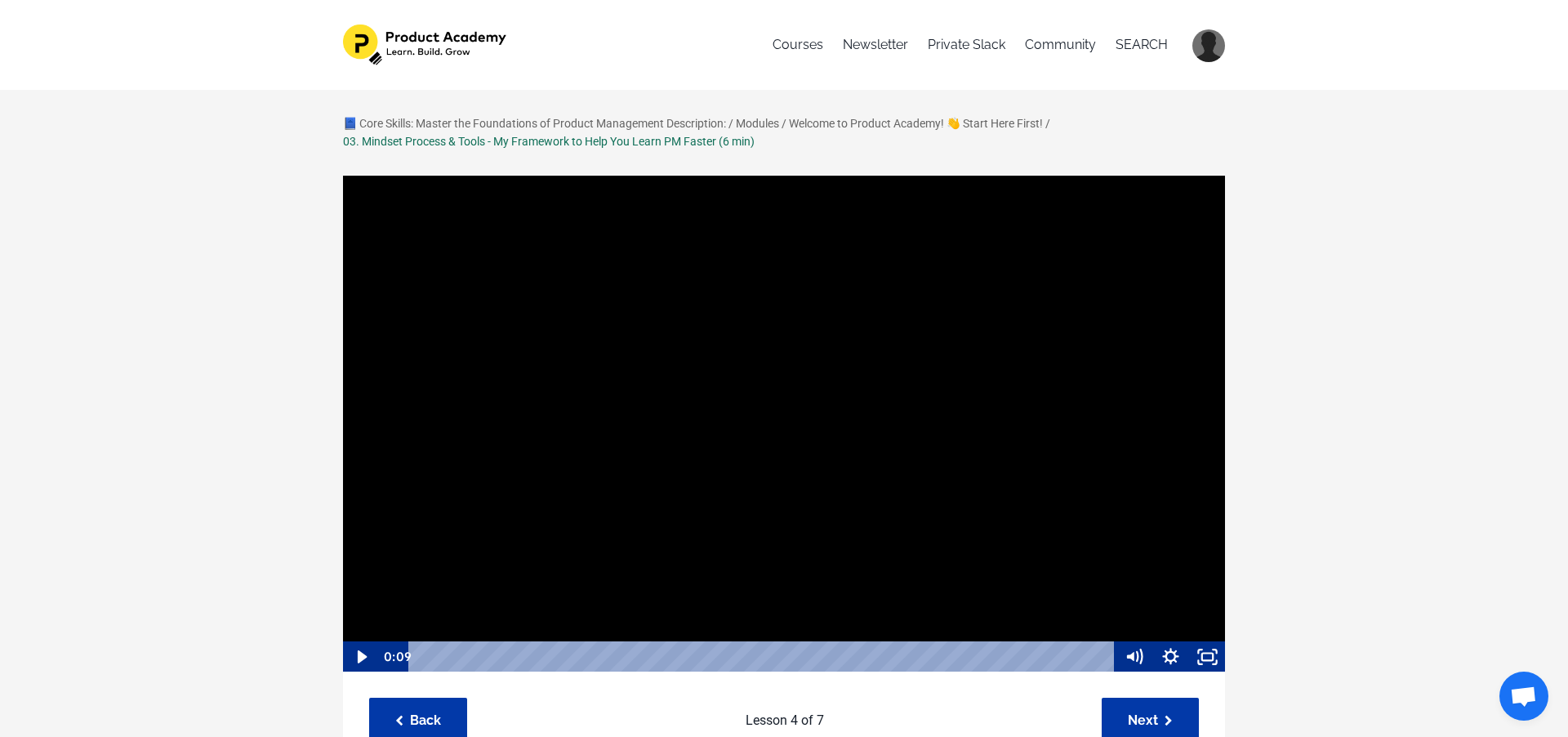 click at bounding box center [784, 424] 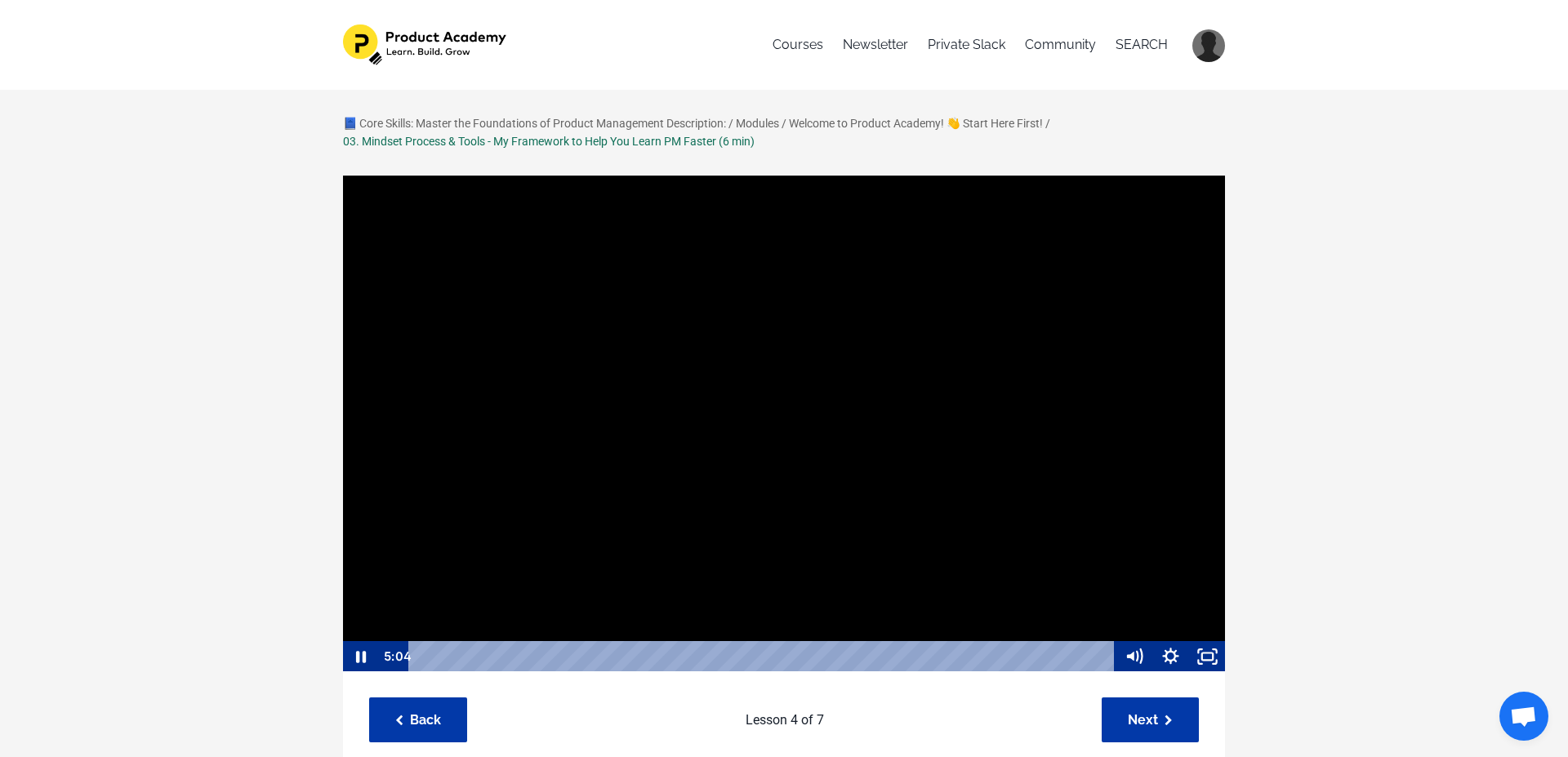 click at bounding box center [784, 424] 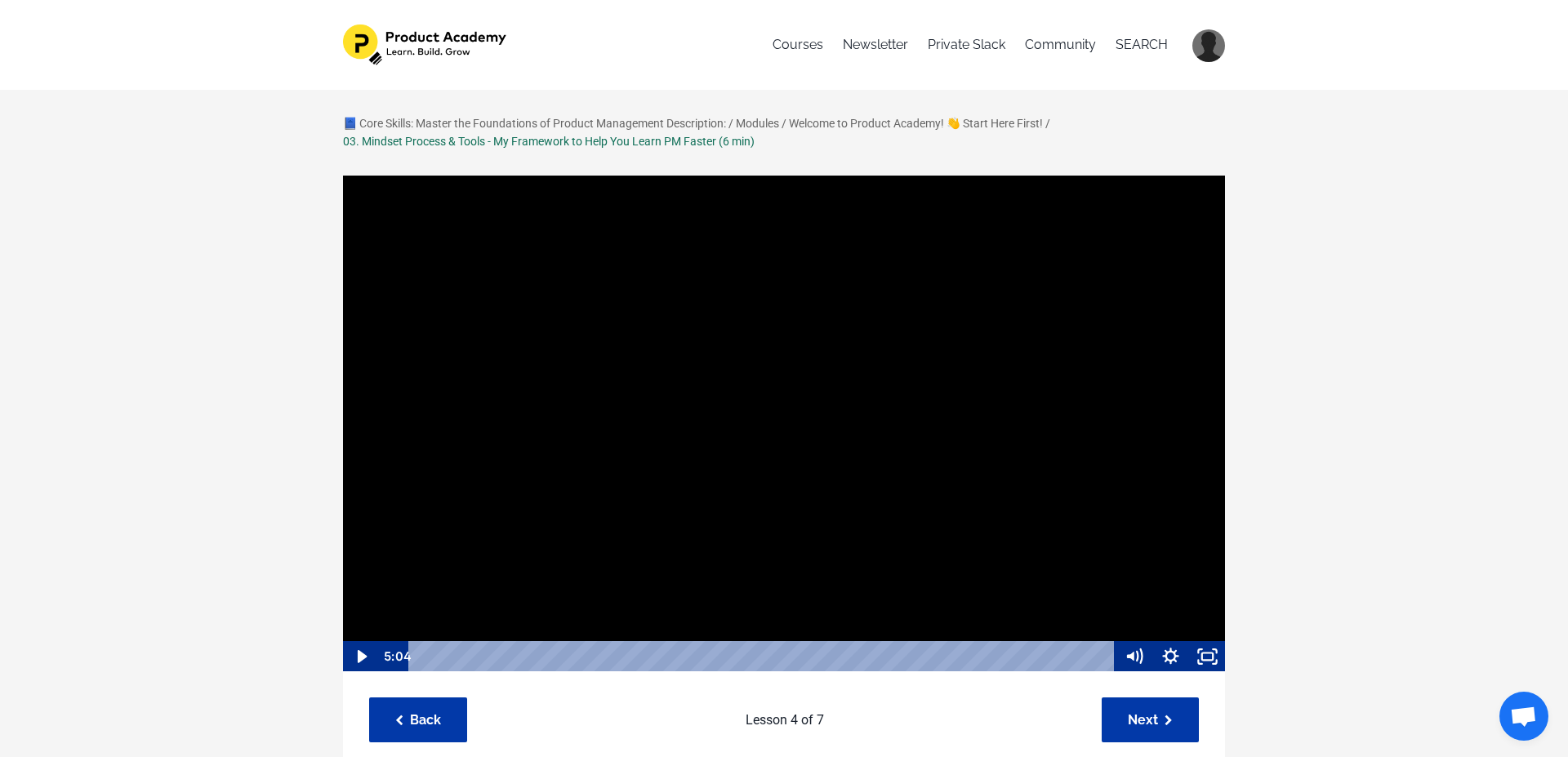 click at bounding box center (784, 424) 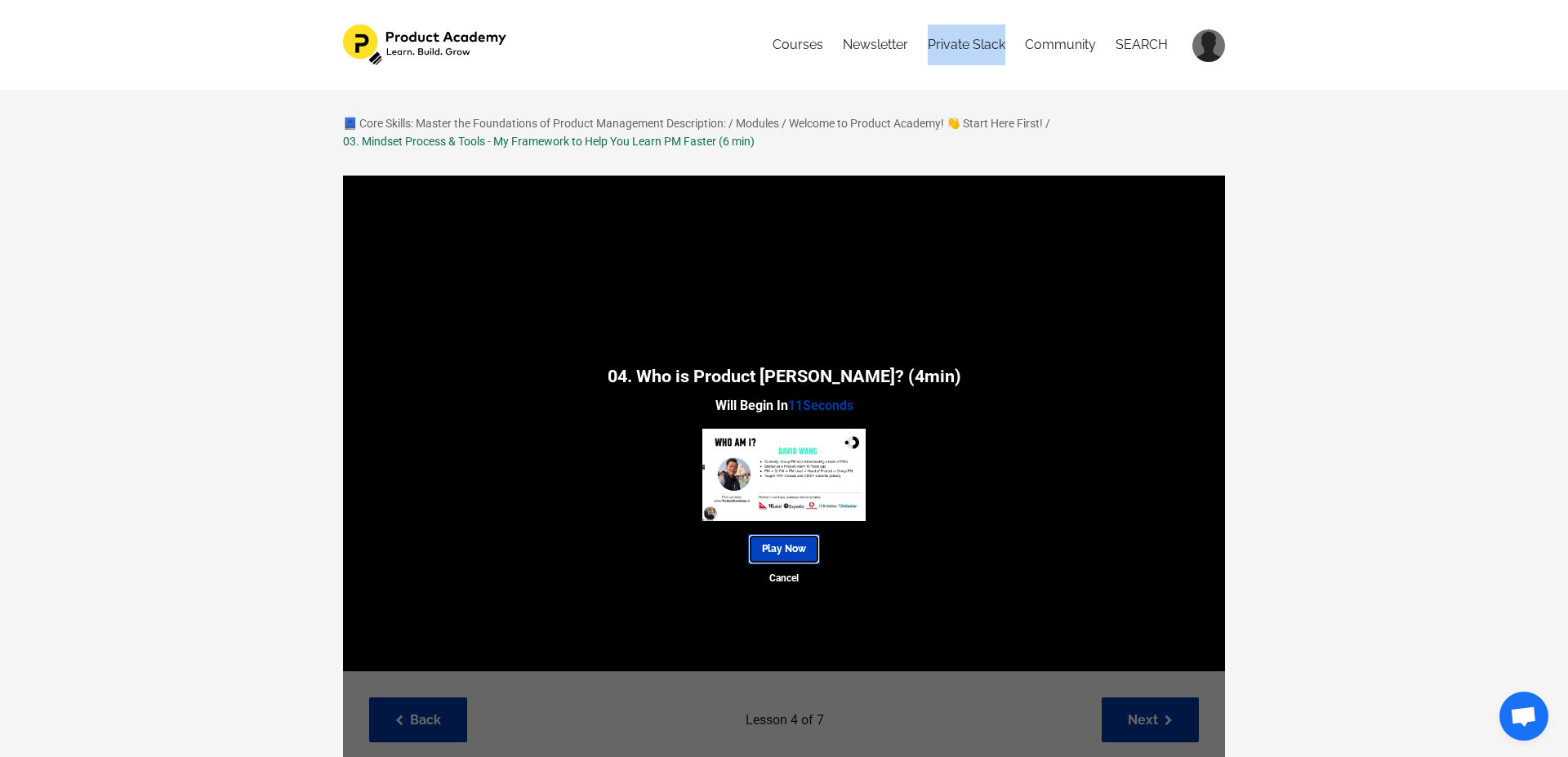 click on "Play Now" at bounding box center (784, 549) 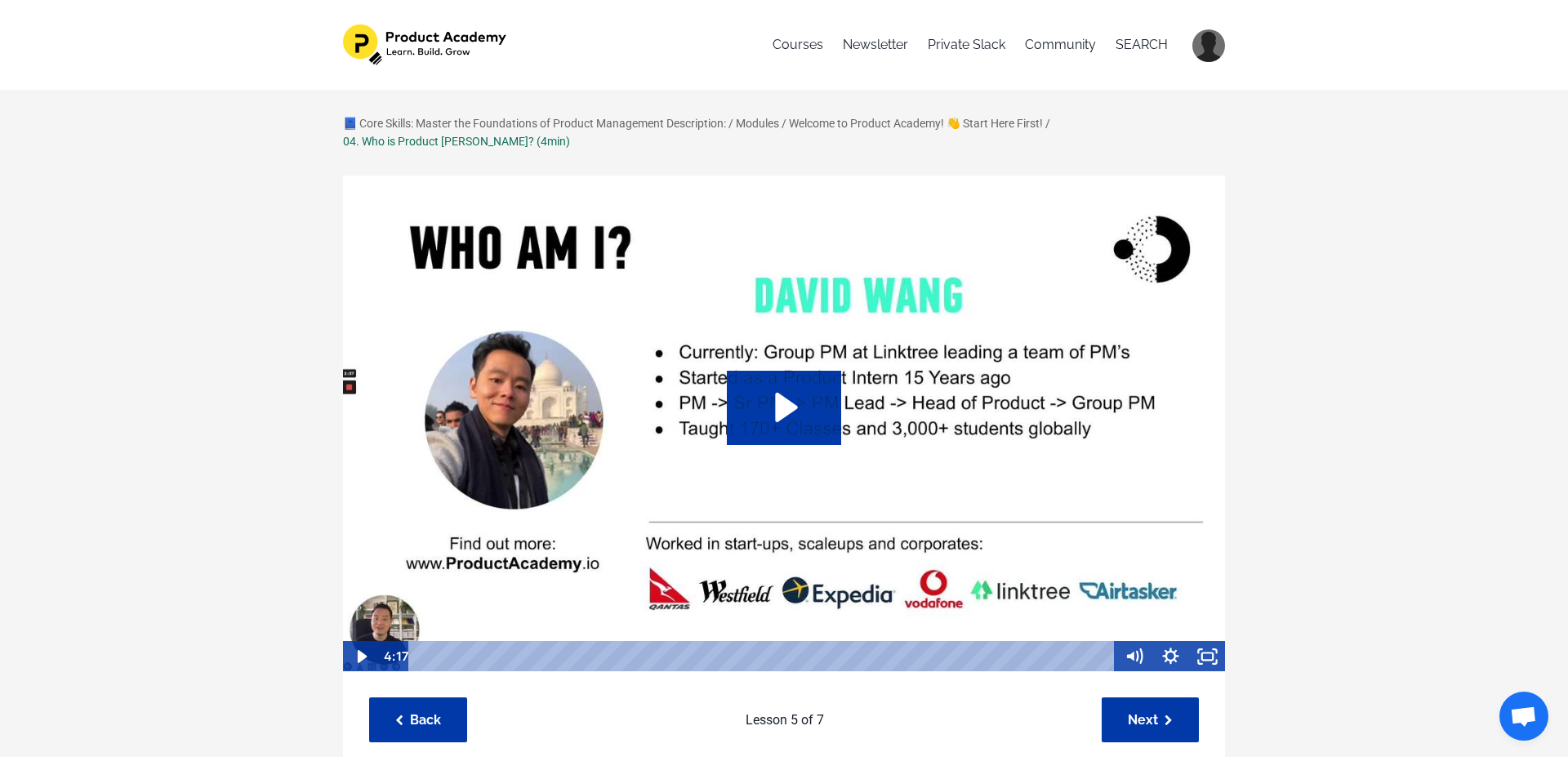 scroll, scrollTop: 0, scrollLeft: 0, axis: both 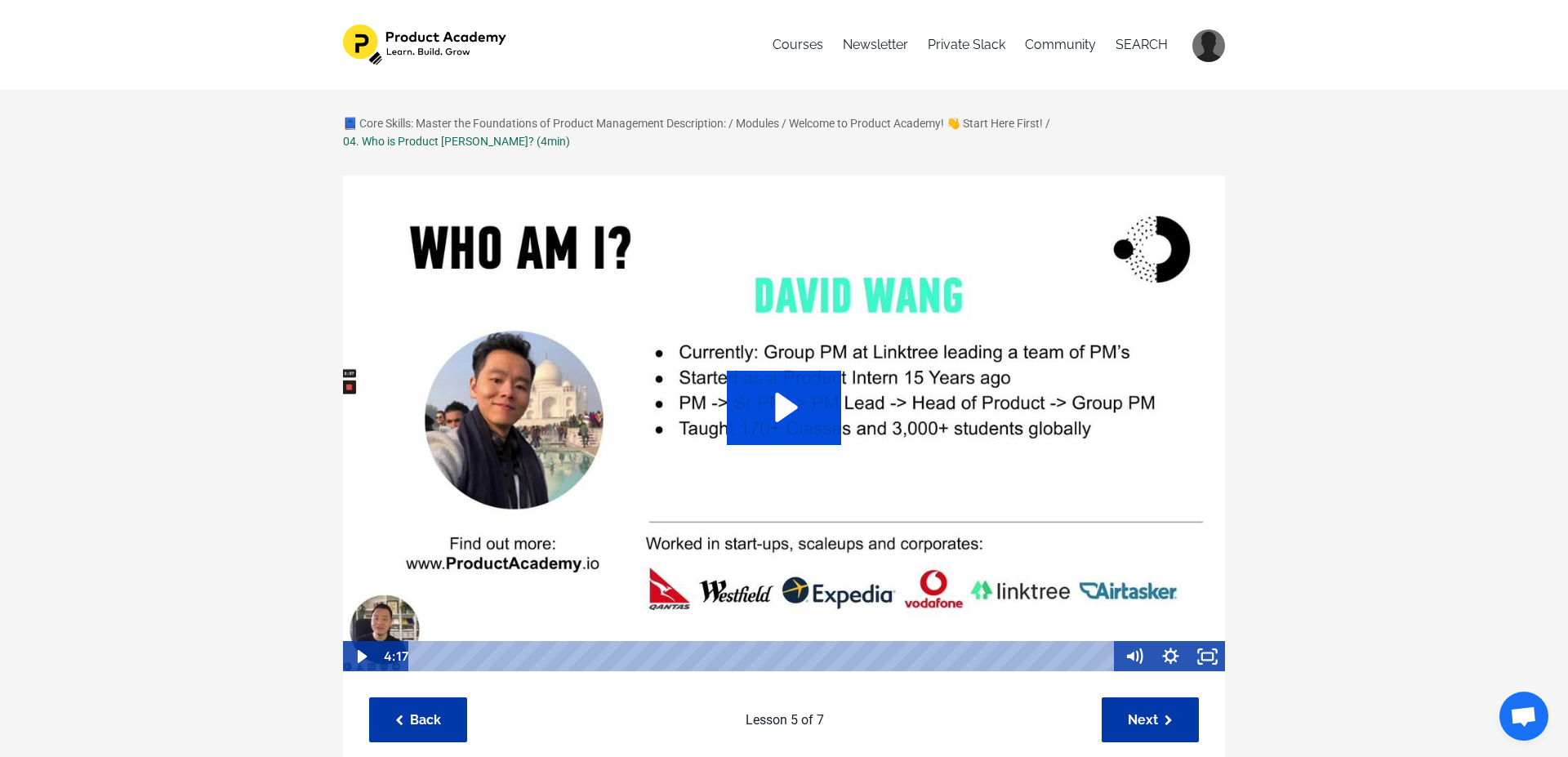 click 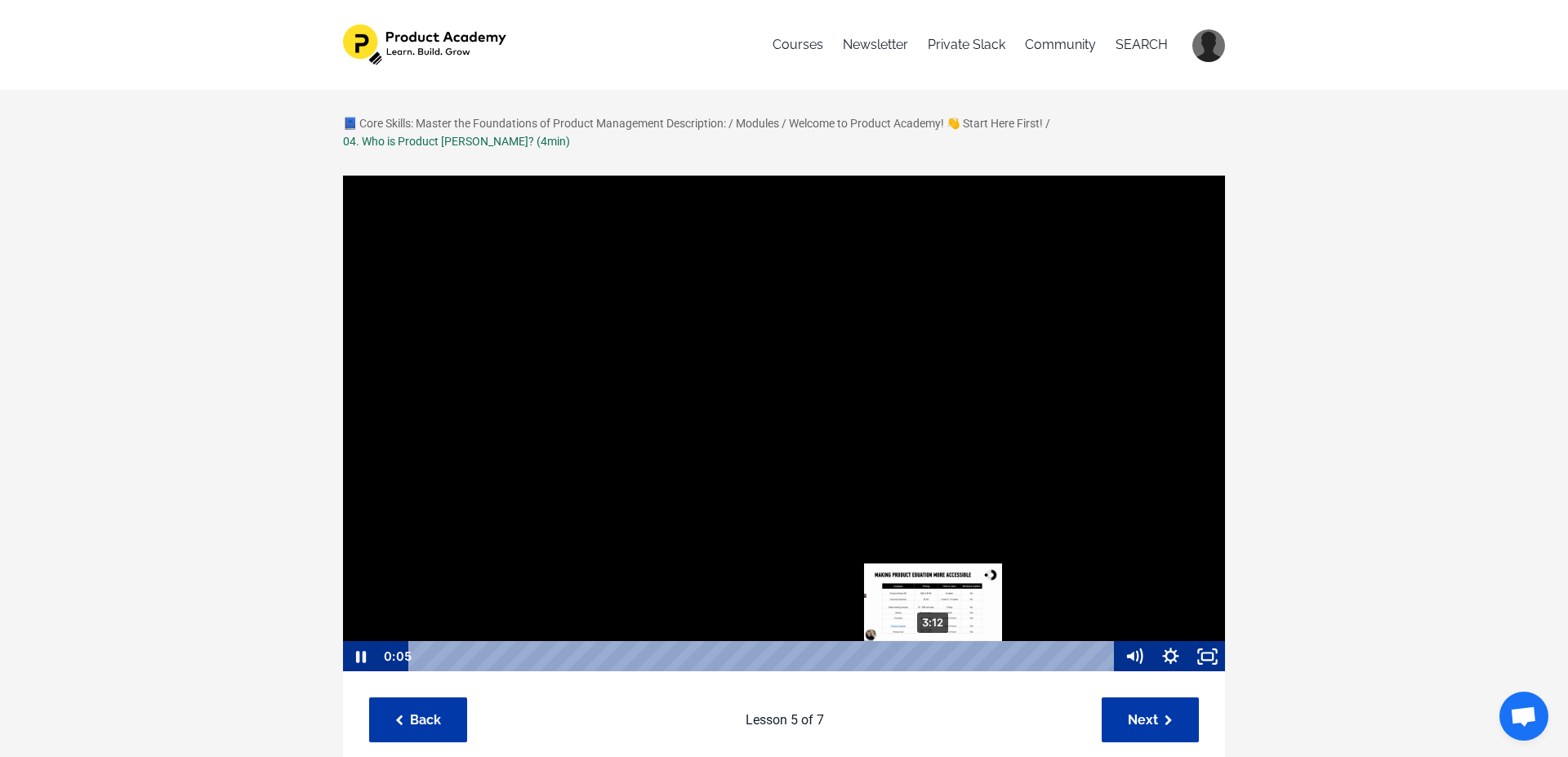 scroll, scrollTop: 1, scrollLeft: 0, axis: vertical 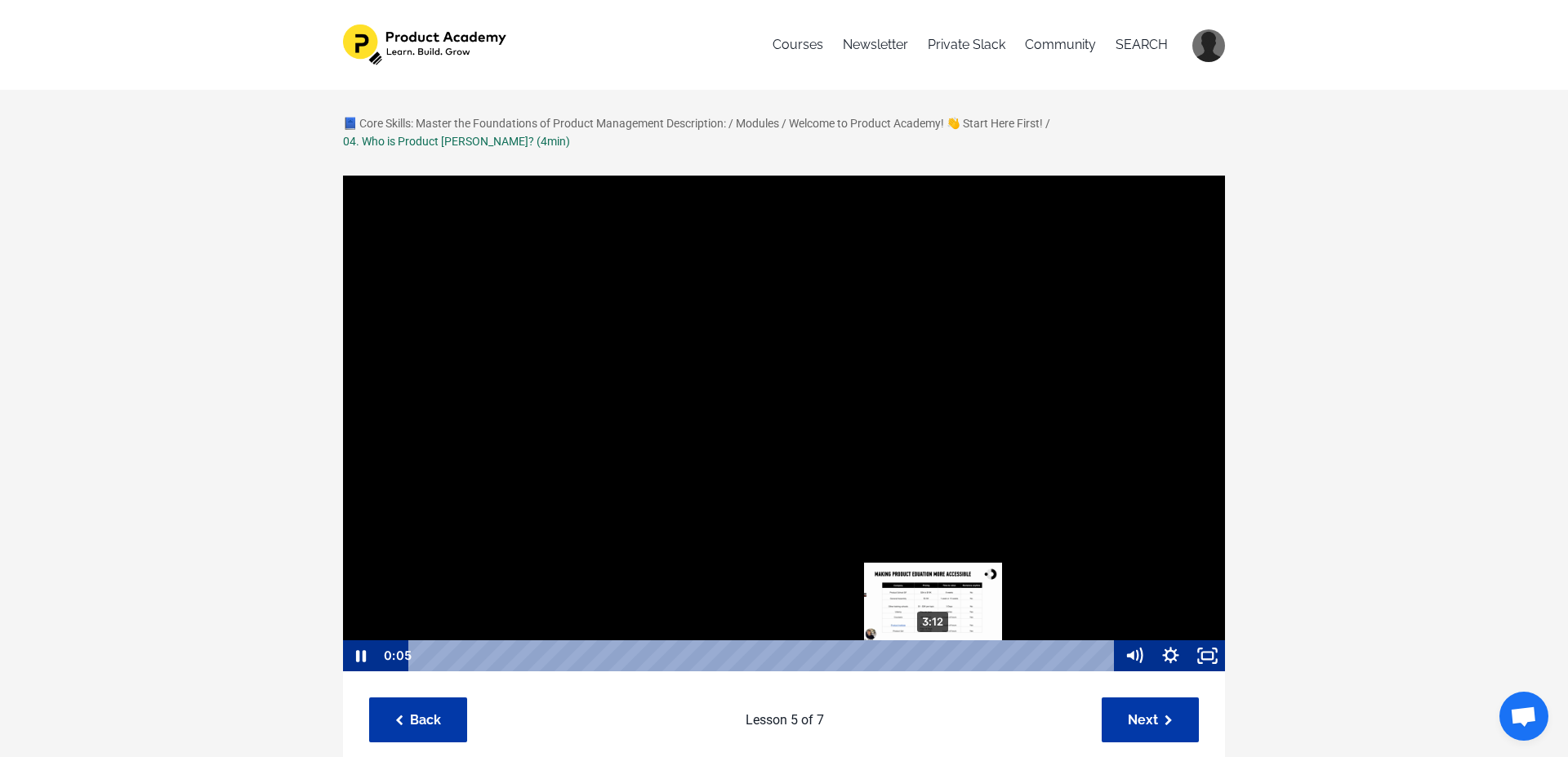 click on "3:12" at bounding box center [764, 656] 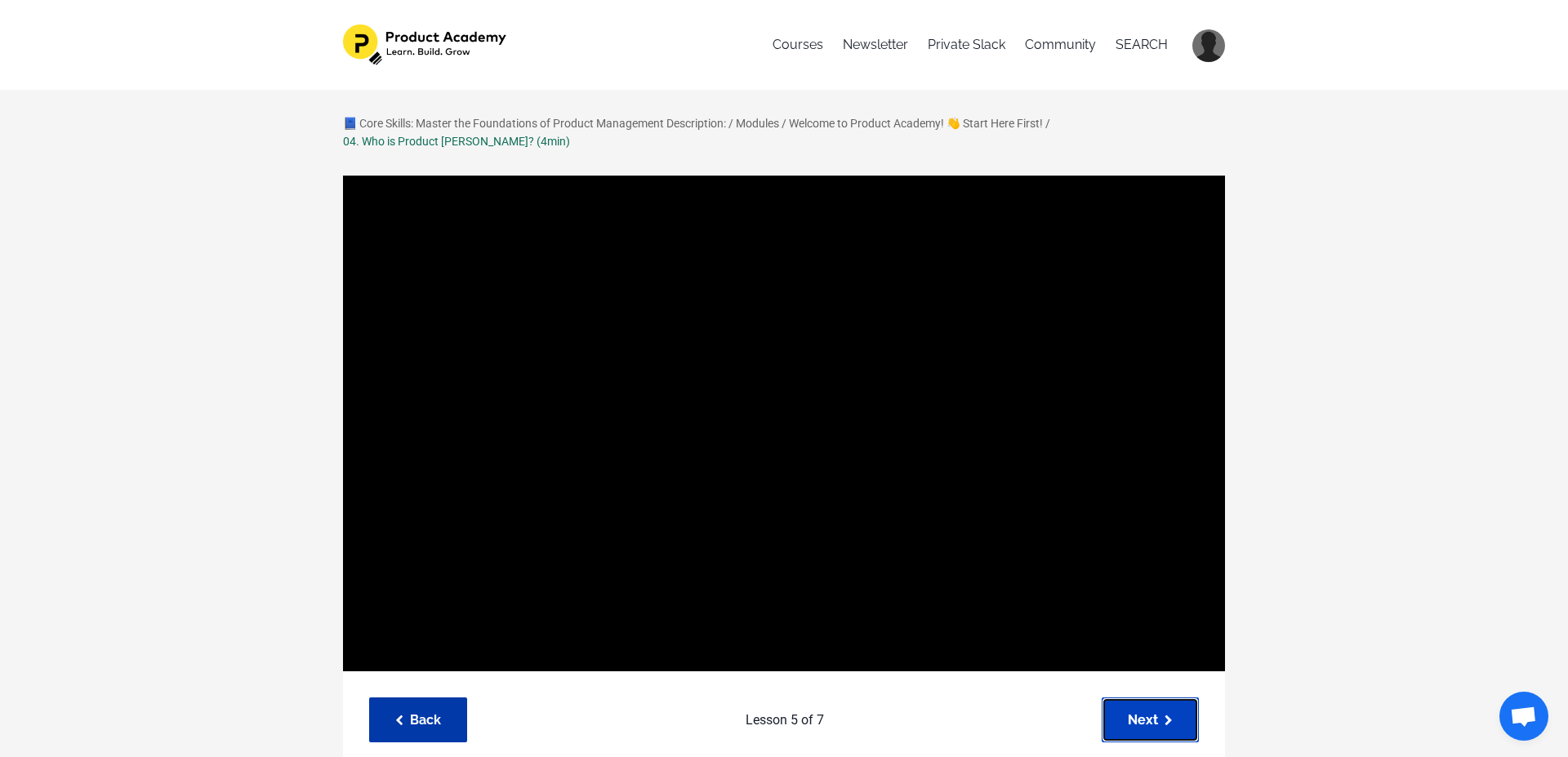 click on "Next" at bounding box center (1150, 719) 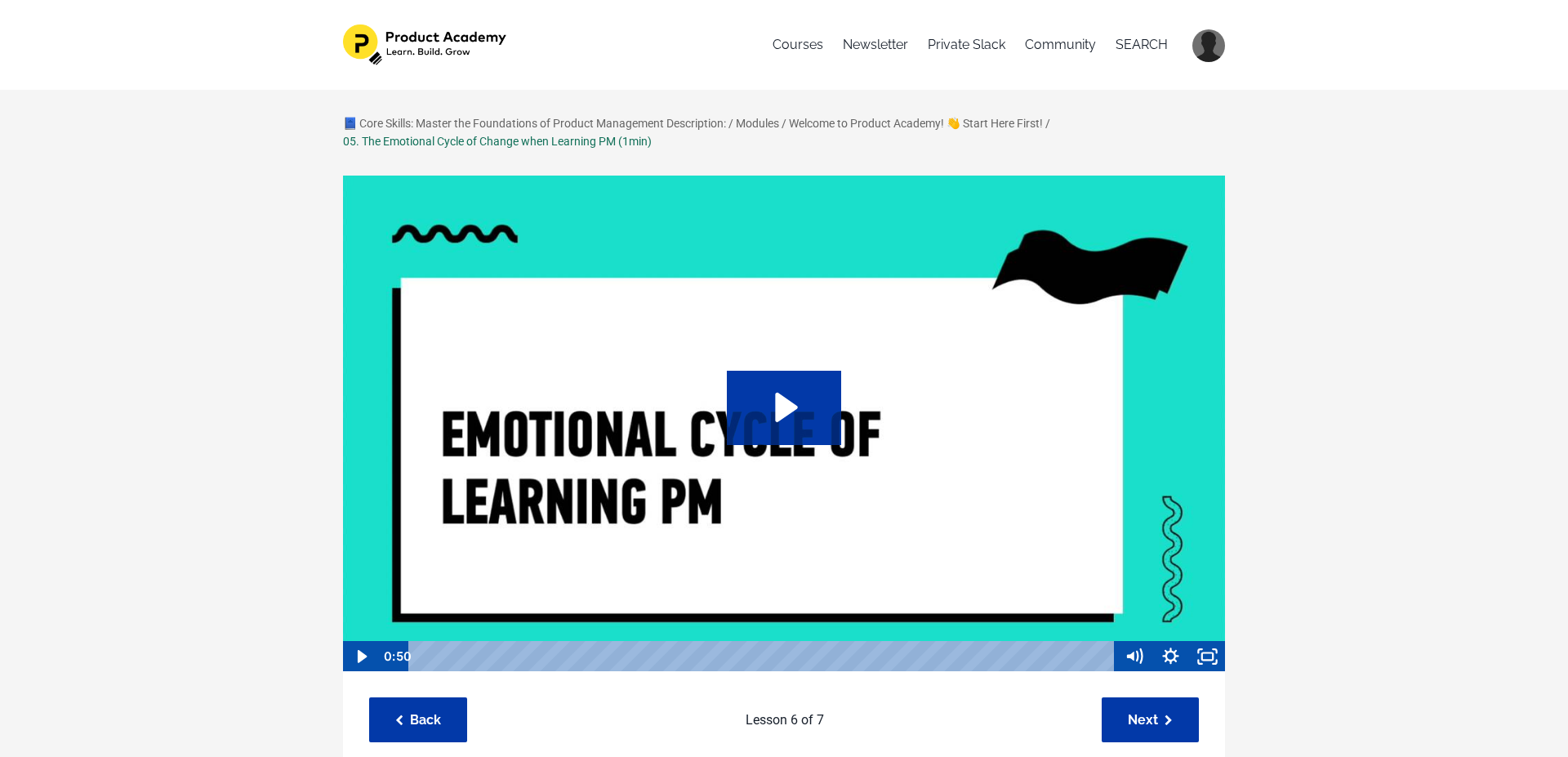 scroll, scrollTop: 0, scrollLeft: 0, axis: both 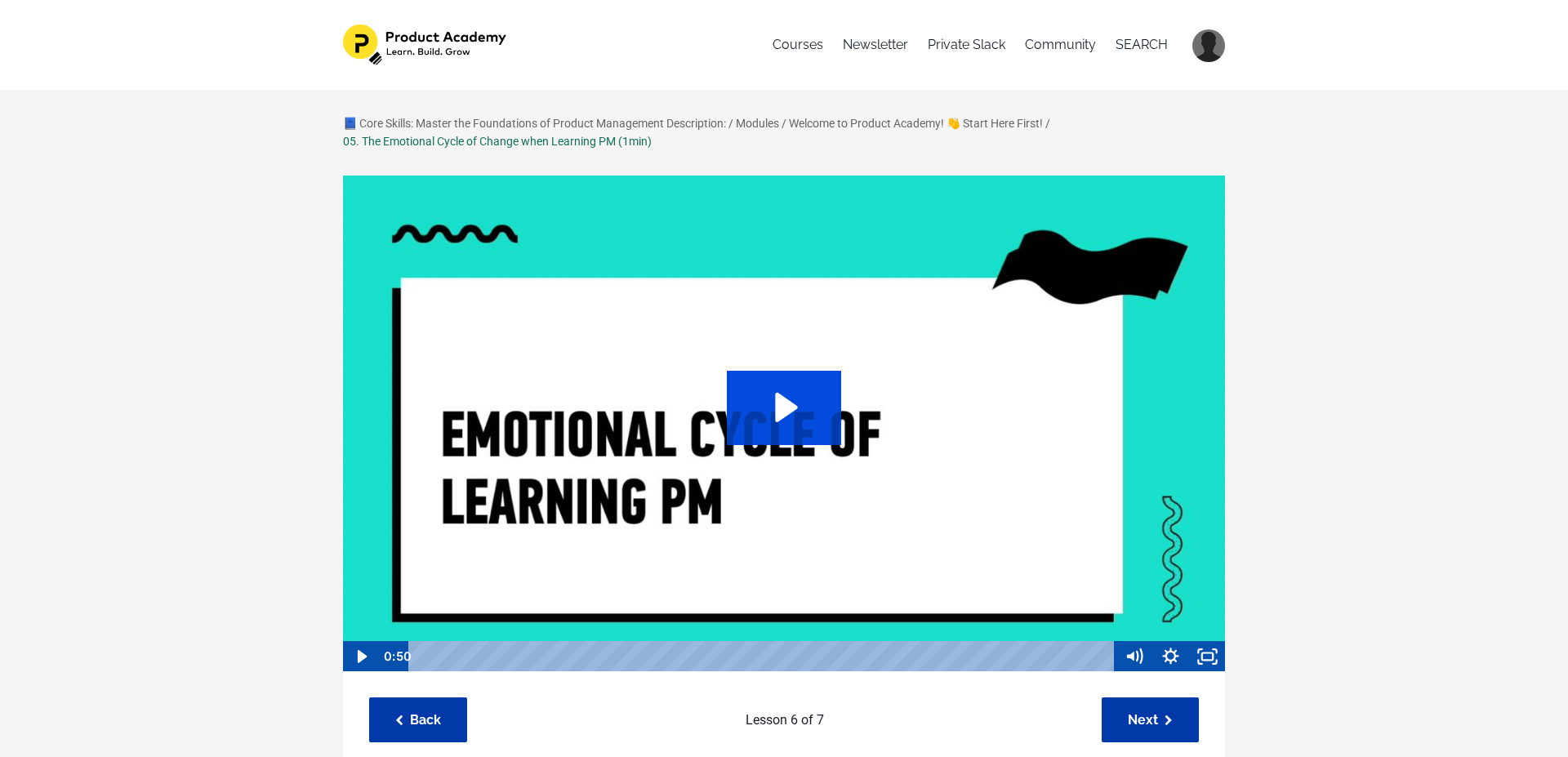 click 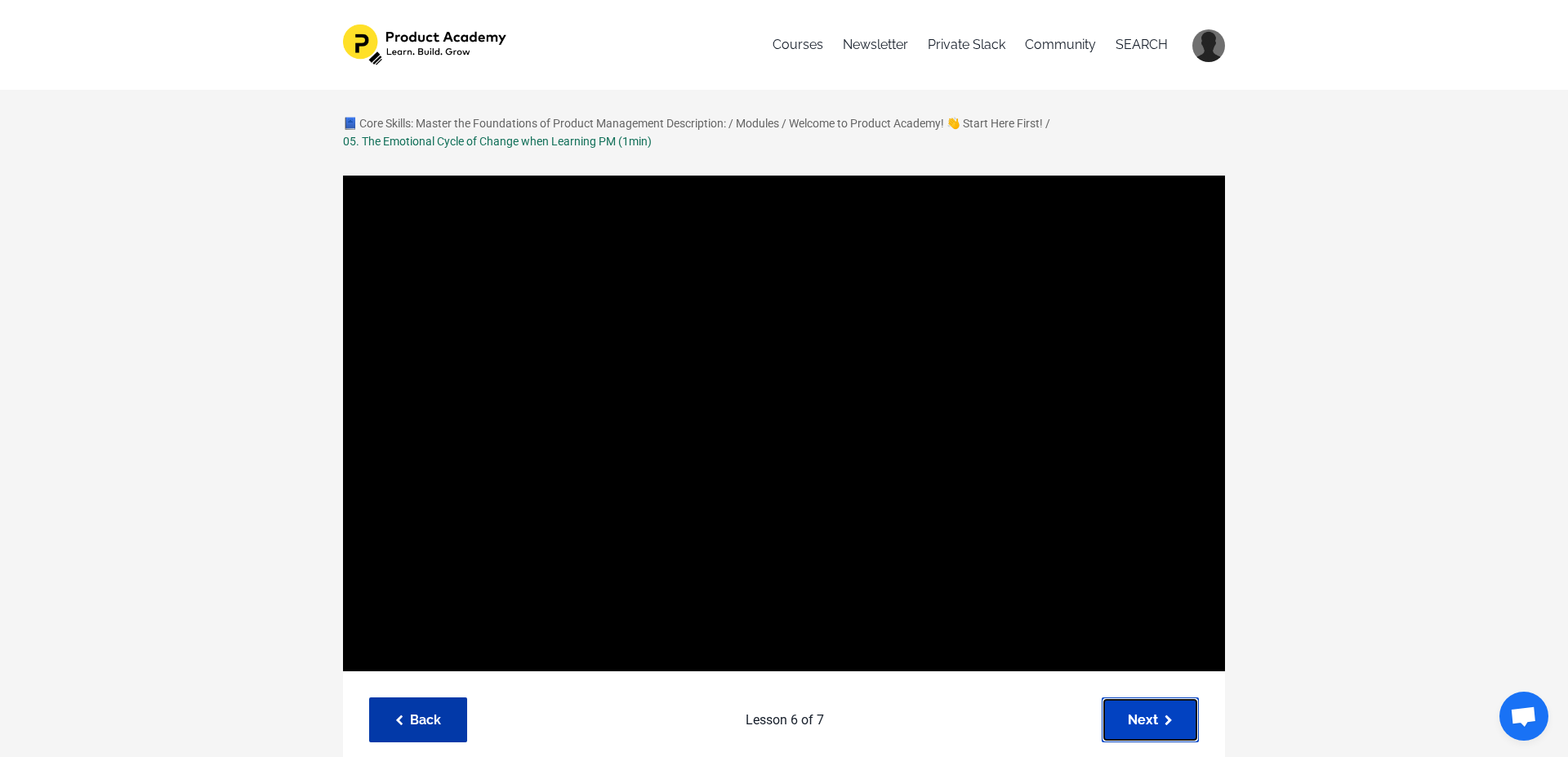click on "Next" at bounding box center (1150, 719) 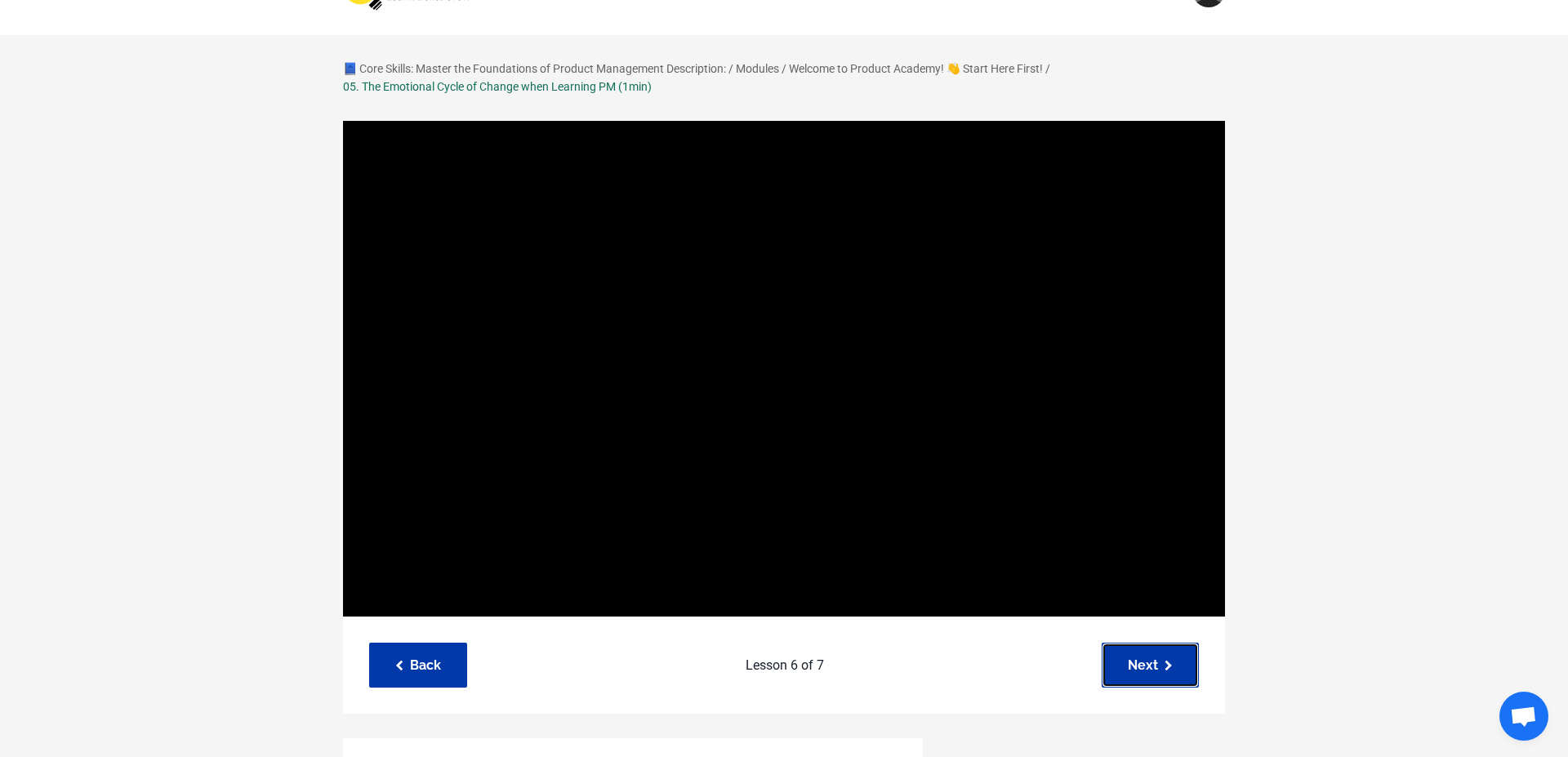 scroll, scrollTop: 244, scrollLeft: 0, axis: vertical 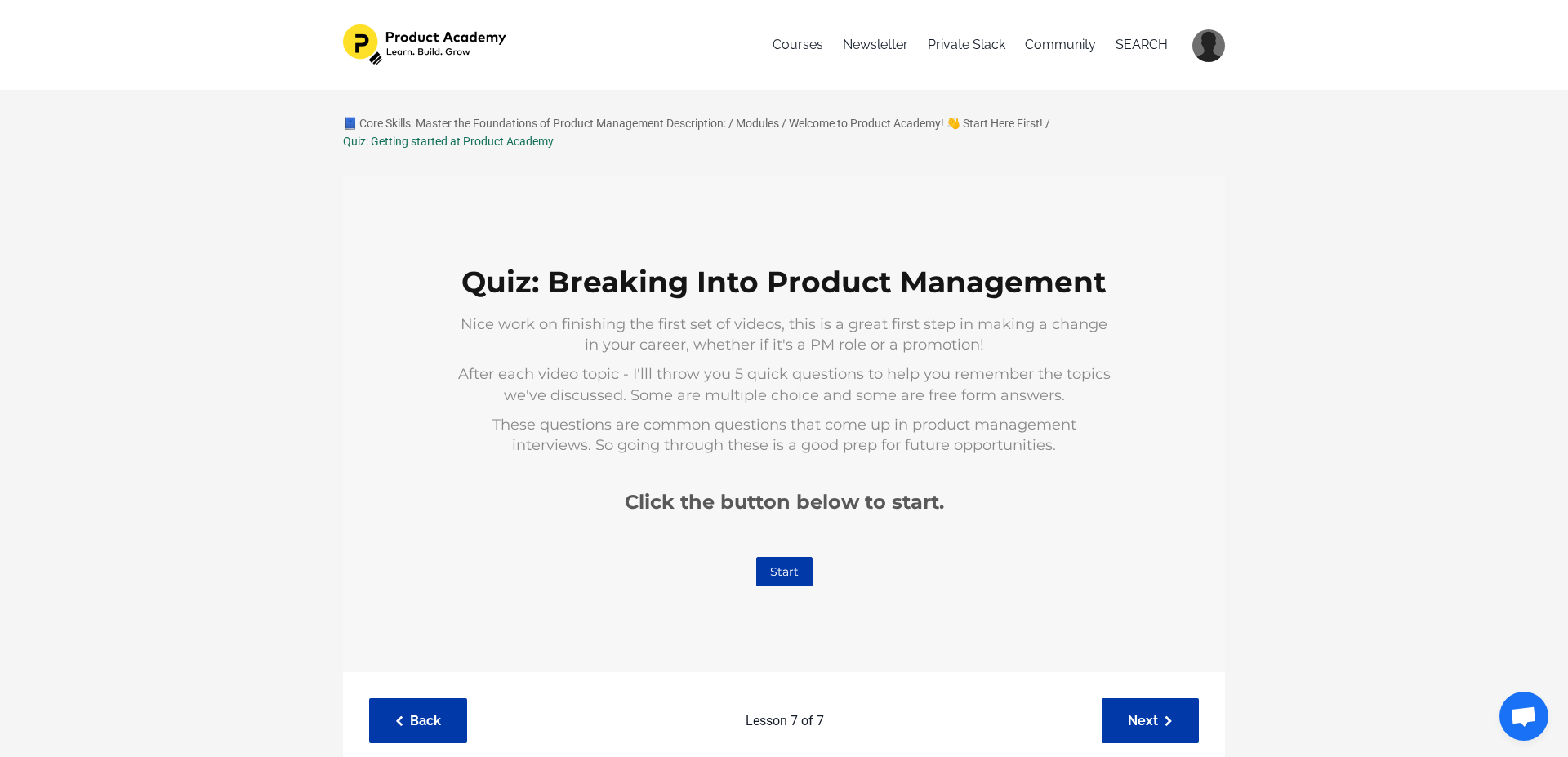 click on "Start" at bounding box center (784, 571) 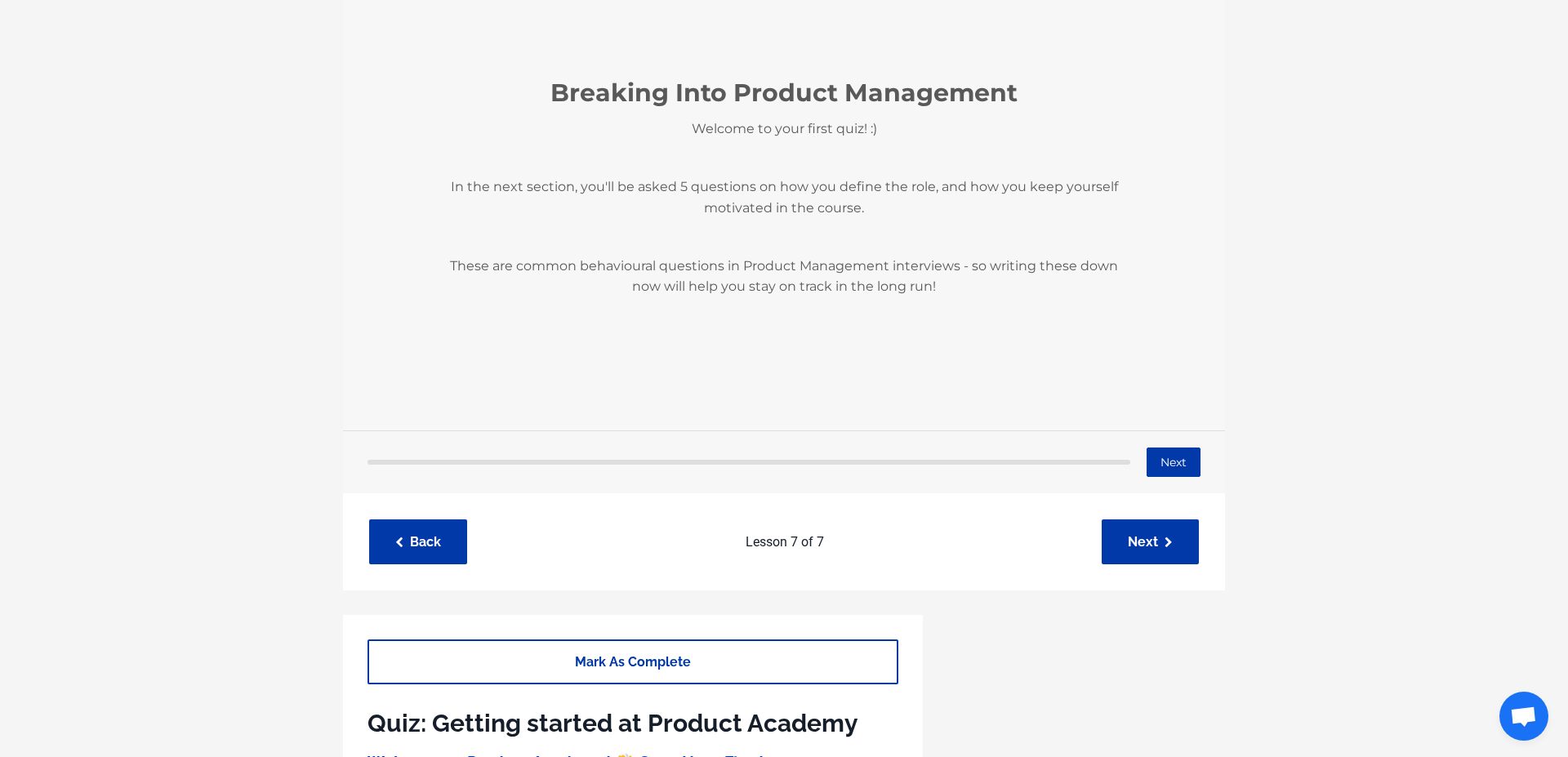 scroll, scrollTop: 248, scrollLeft: 0, axis: vertical 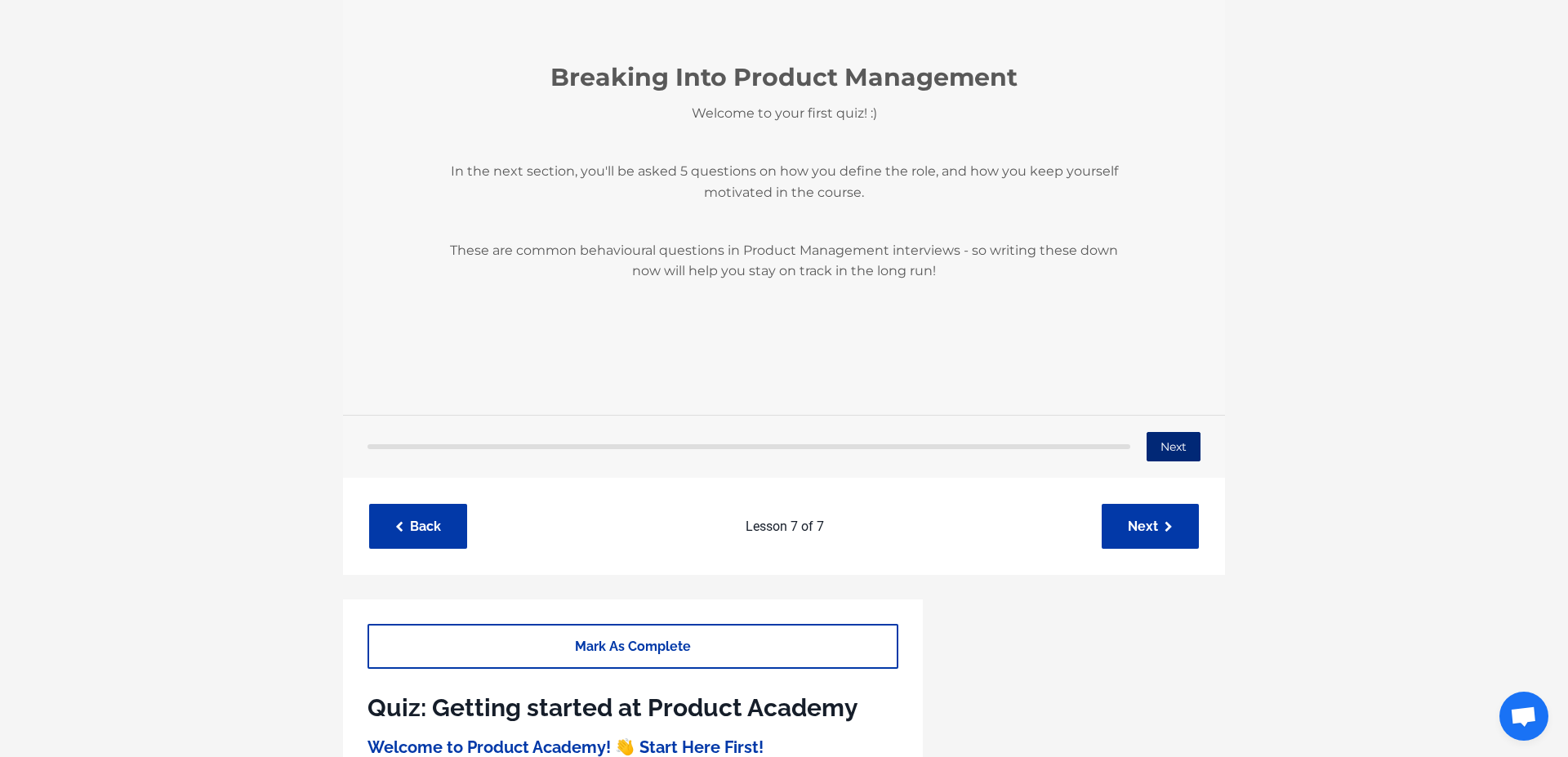 click on "Next" at bounding box center [1174, 447] 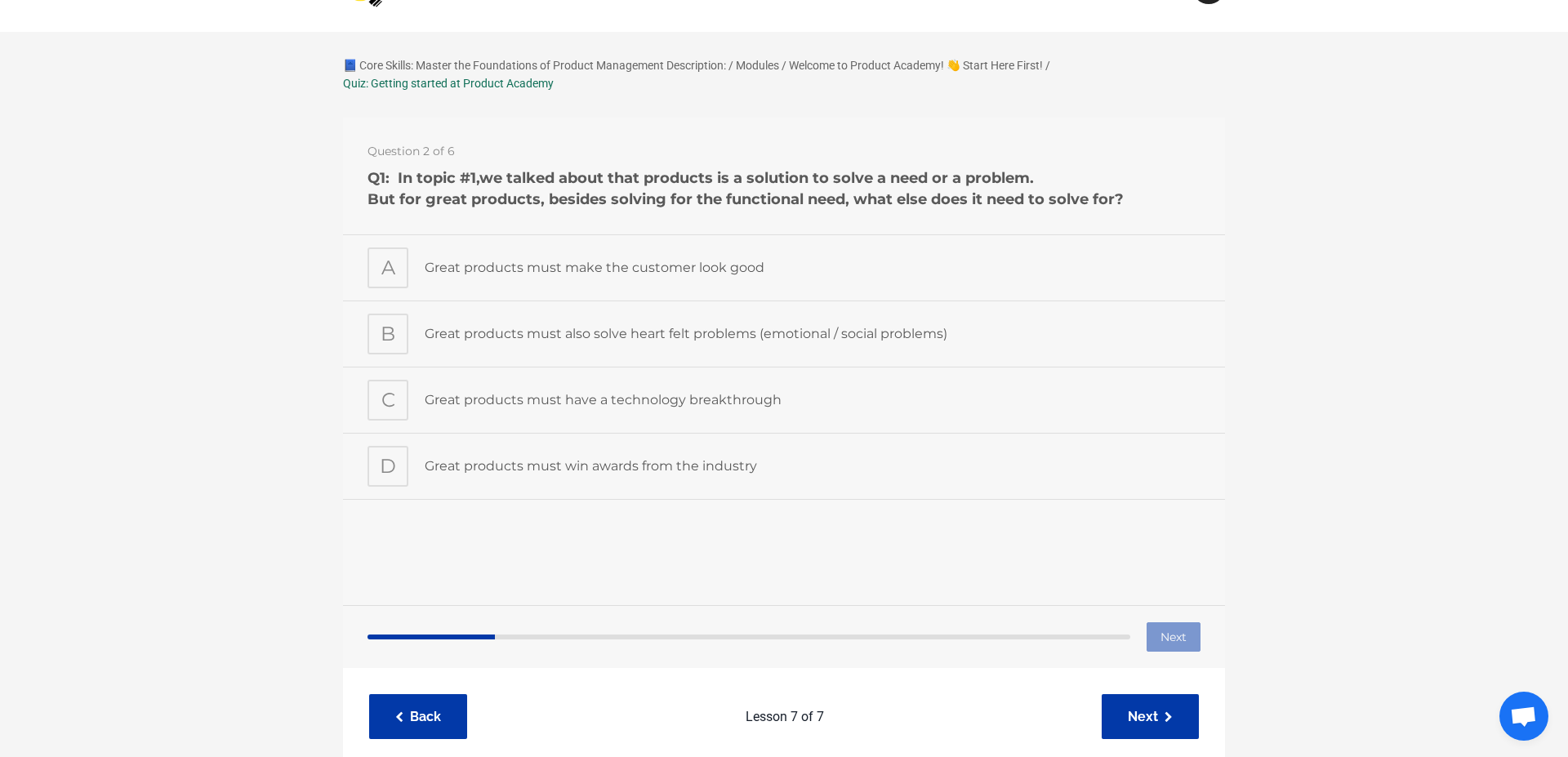 scroll, scrollTop: 29, scrollLeft: 0, axis: vertical 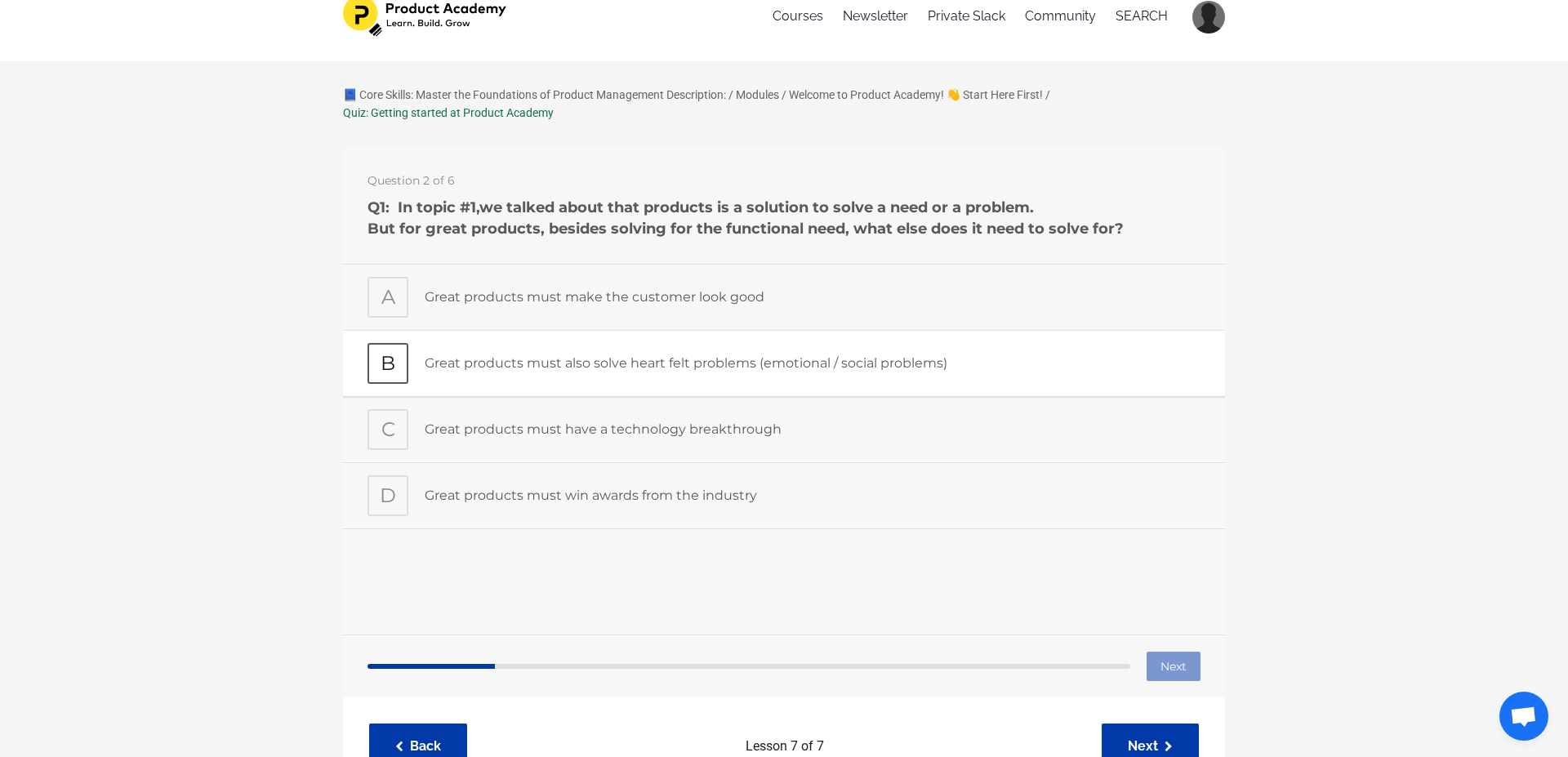 click on "Great products must also solve heart felt problems (emotional / social problems)" at bounding box center (813, 363) 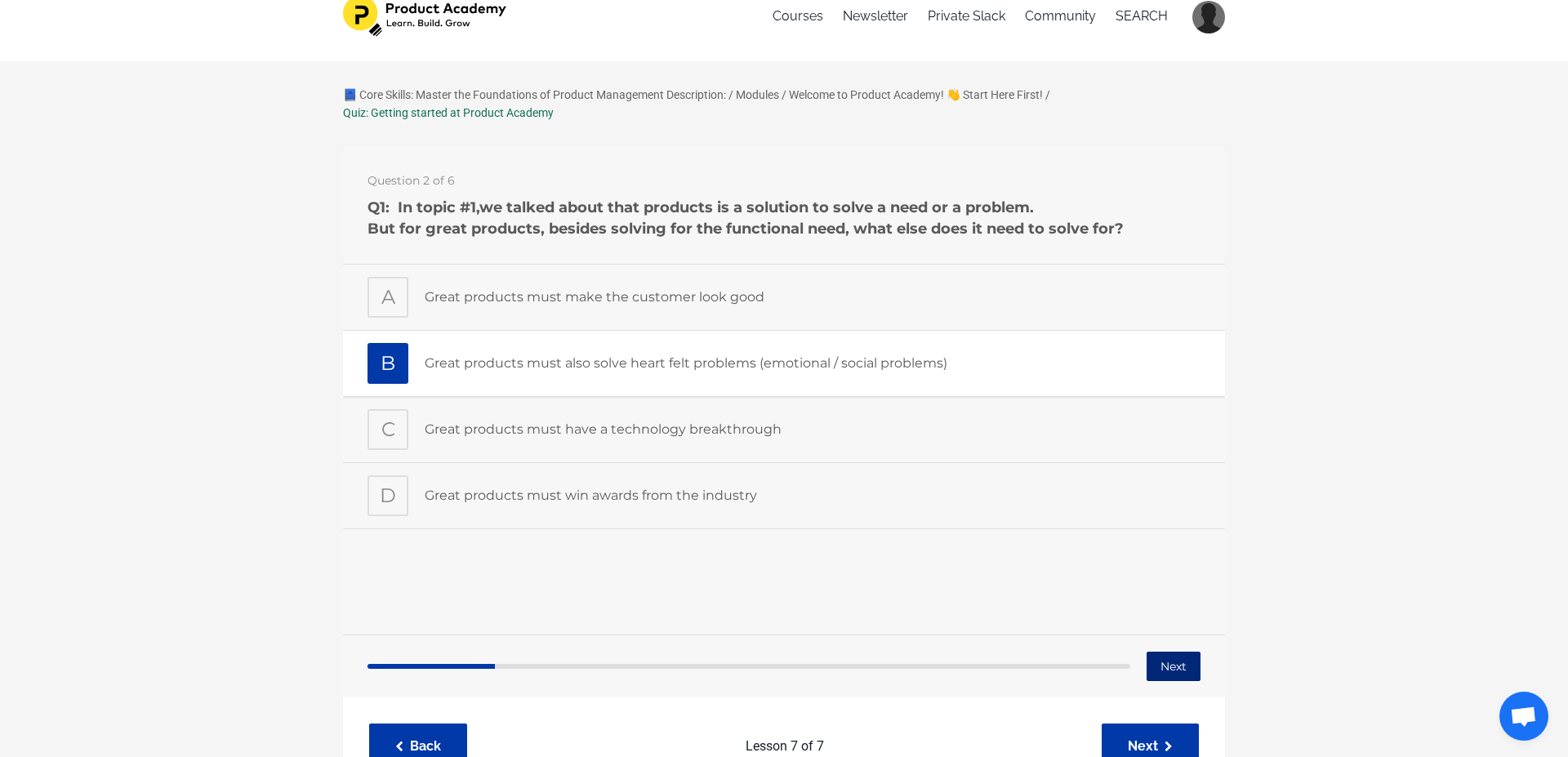 click on "Next" at bounding box center [1174, 666] 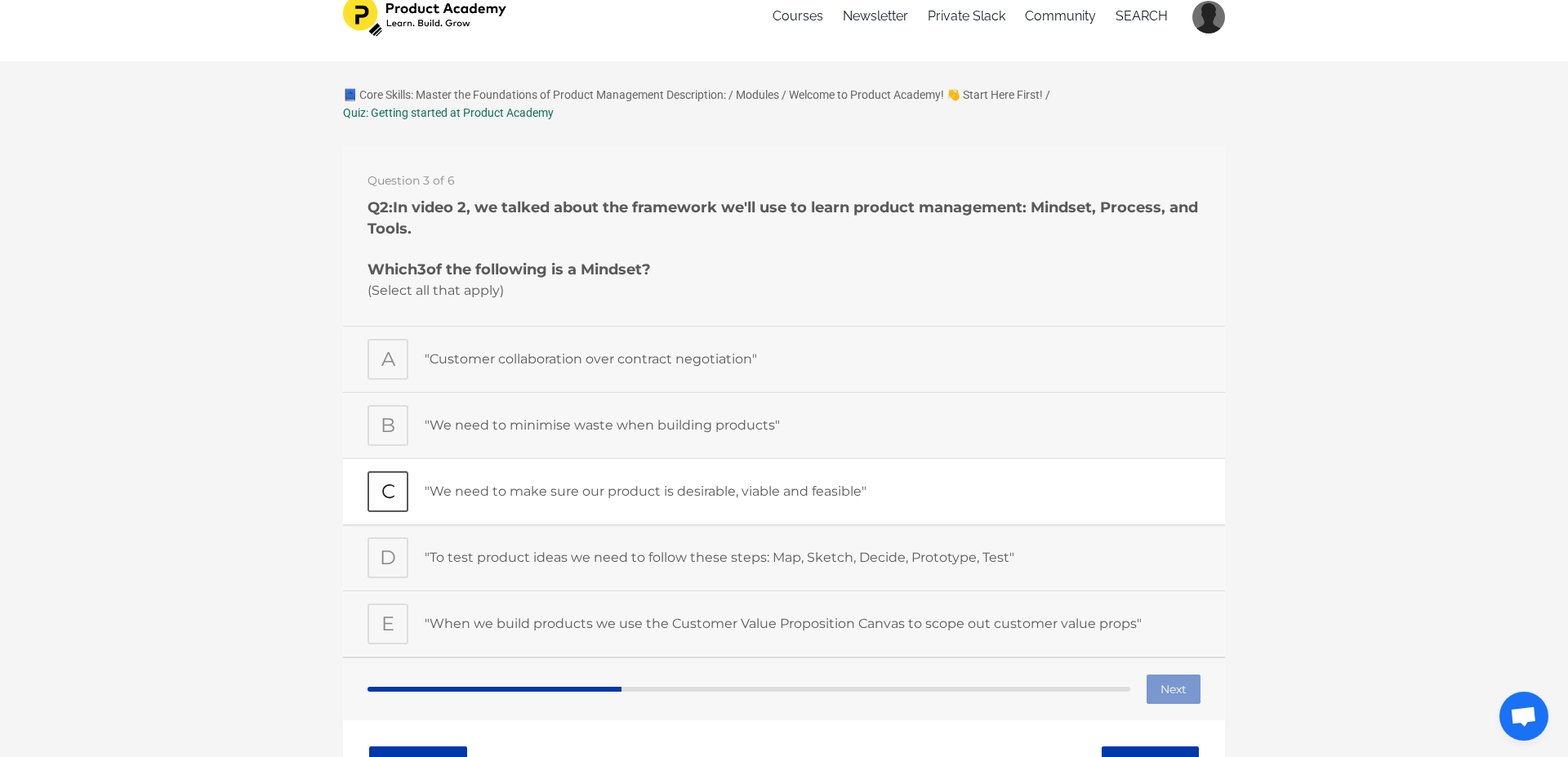 click on ""We need to make sure our product is desirable, viable and feasible"" at bounding box center (813, 491) 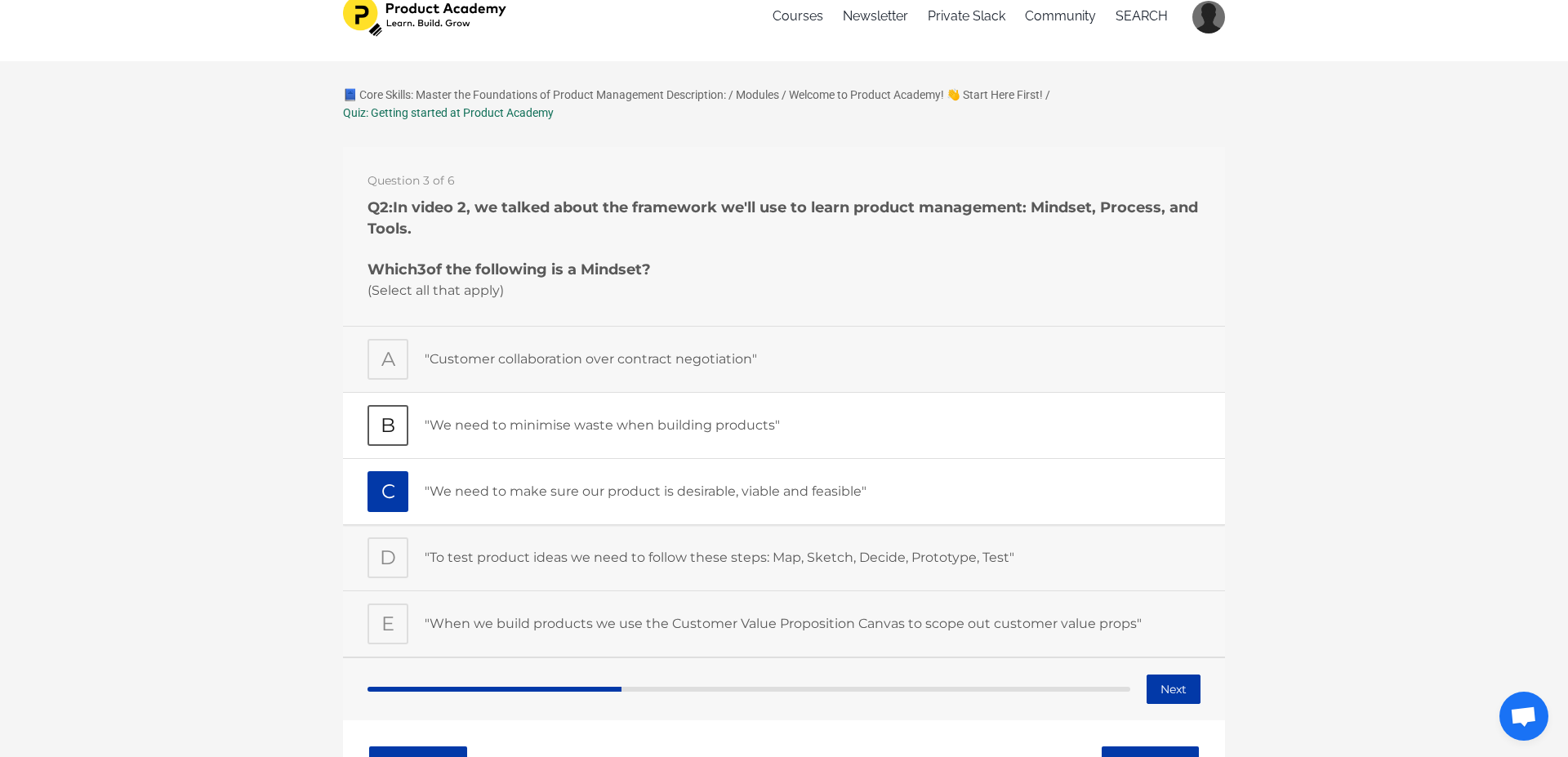 click on ""We need to minimise waste when building products"" at bounding box center (813, 425) 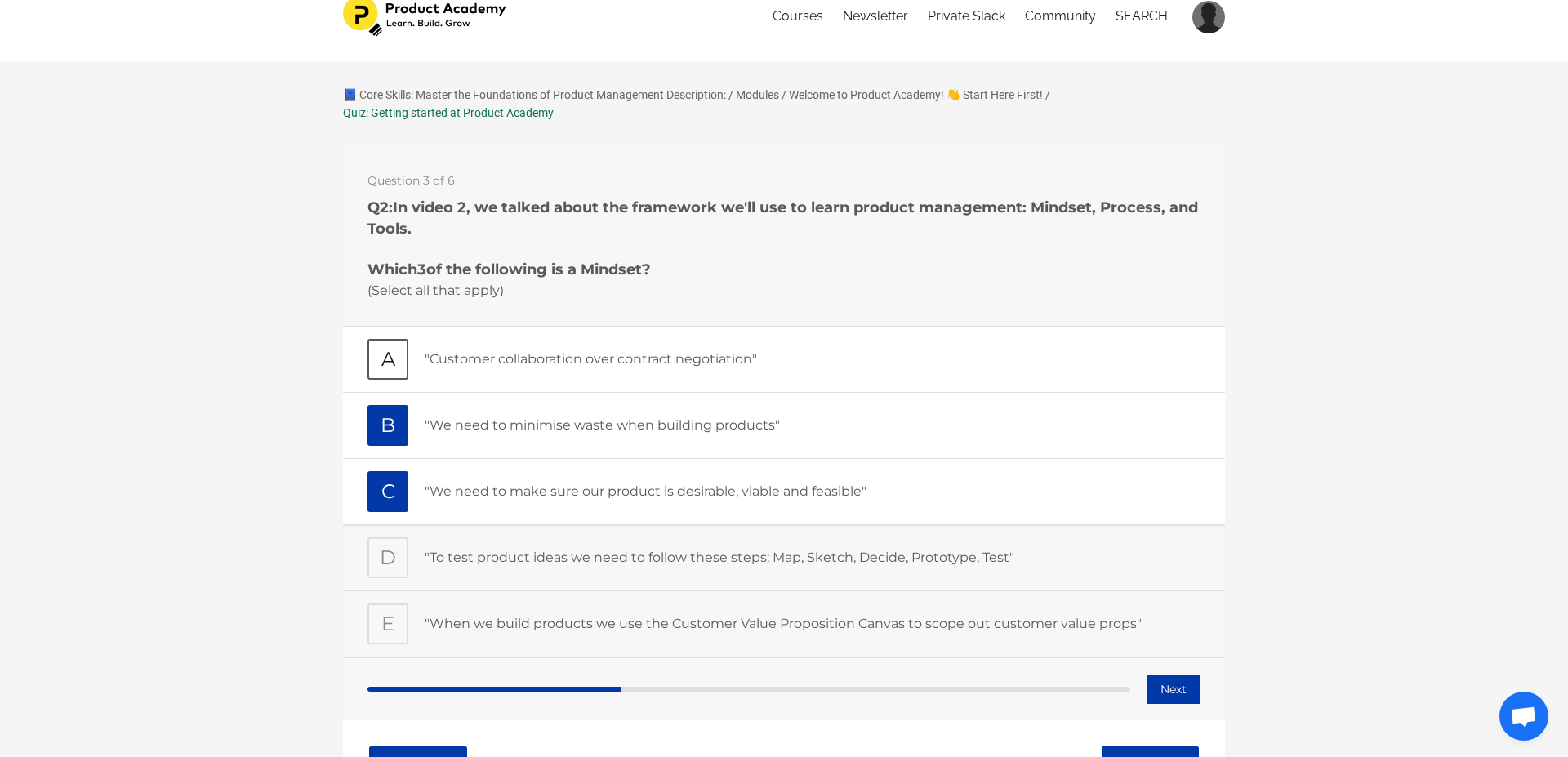 click on ""Customer collaboration over contract negotiation"" at bounding box center (813, 358) 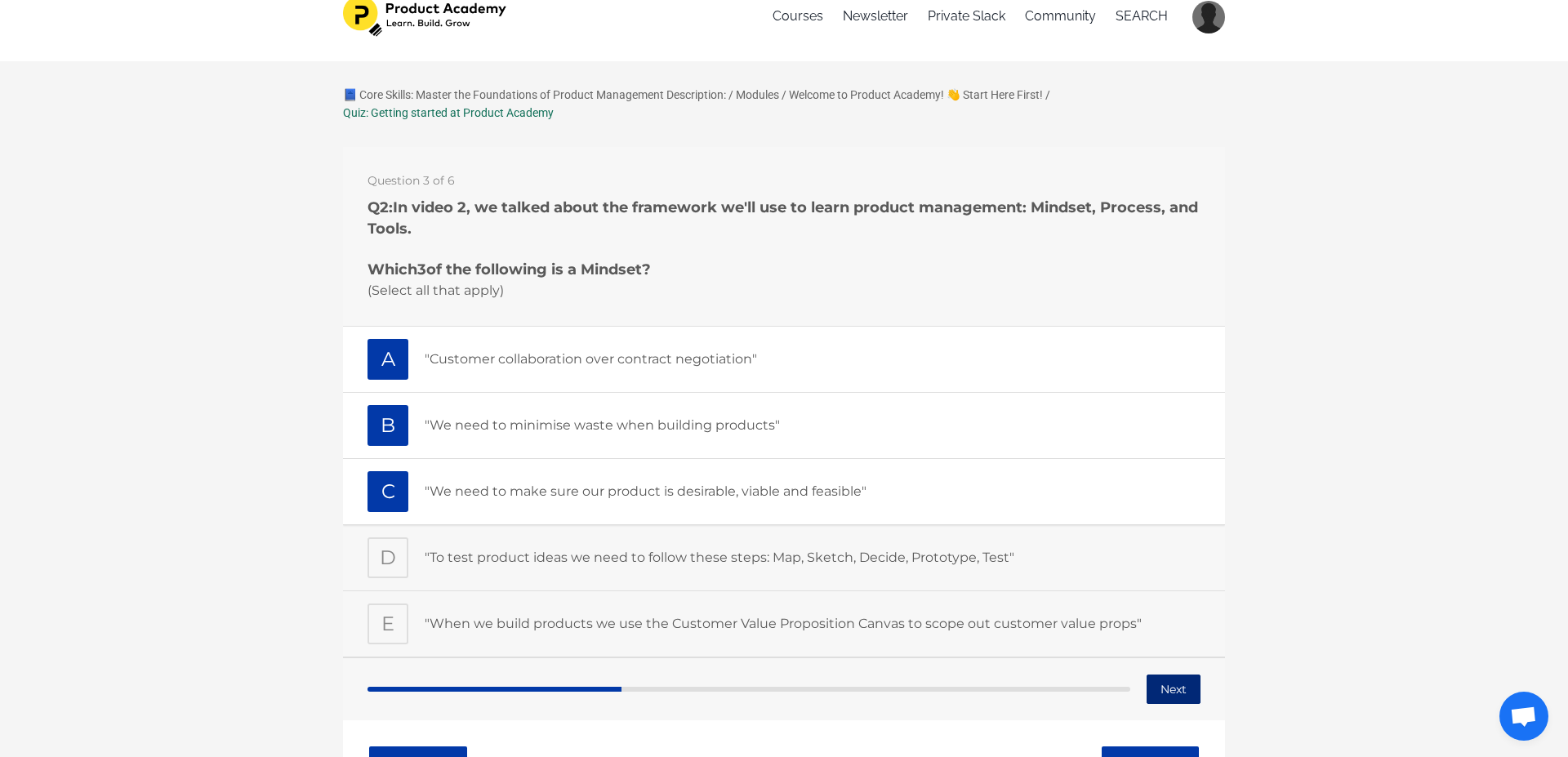 click on "Next" at bounding box center (1174, 688) 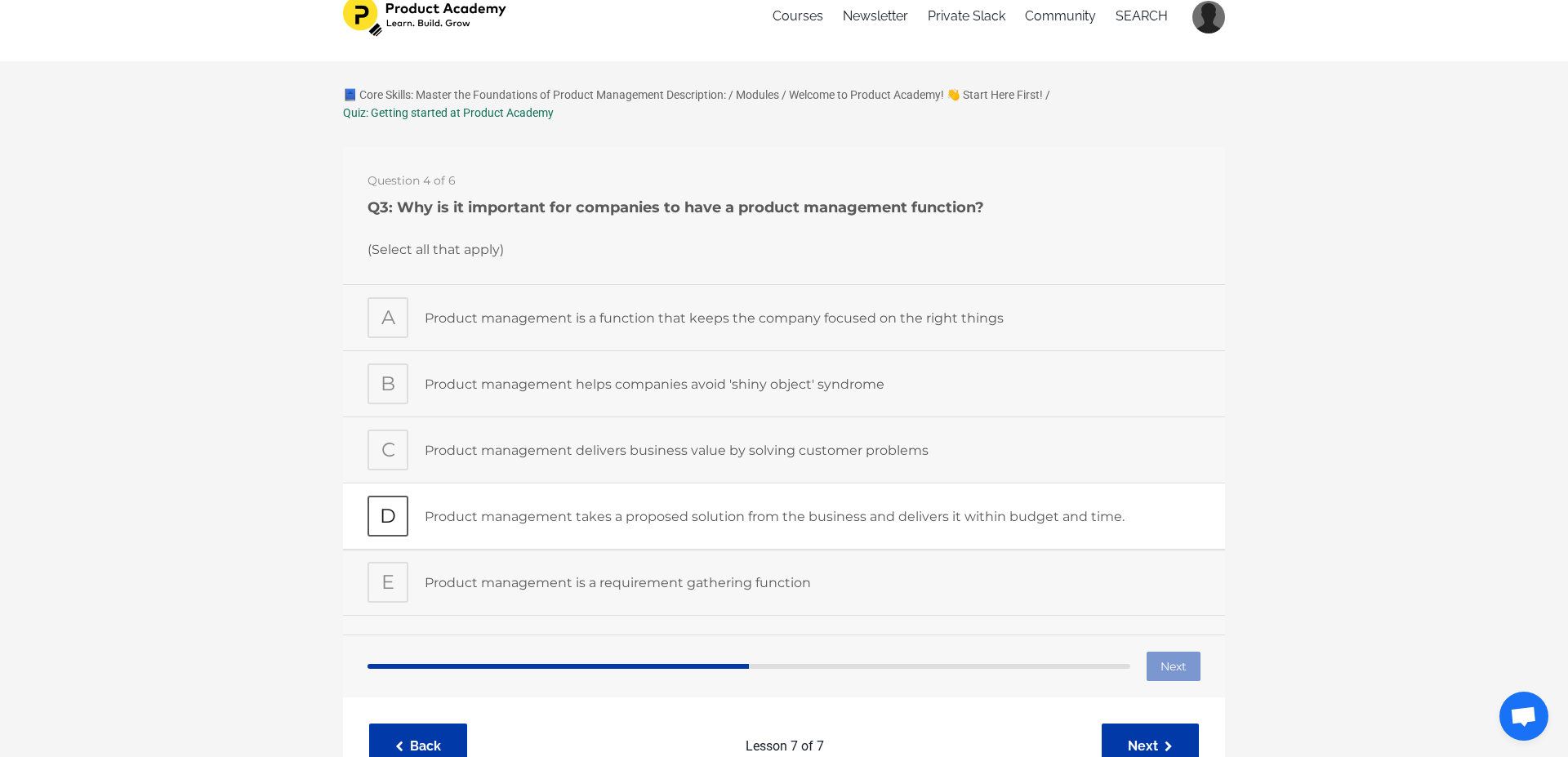 click on "Product management takes a proposed solution from the business and delivers it within budget and time." at bounding box center (813, 516) 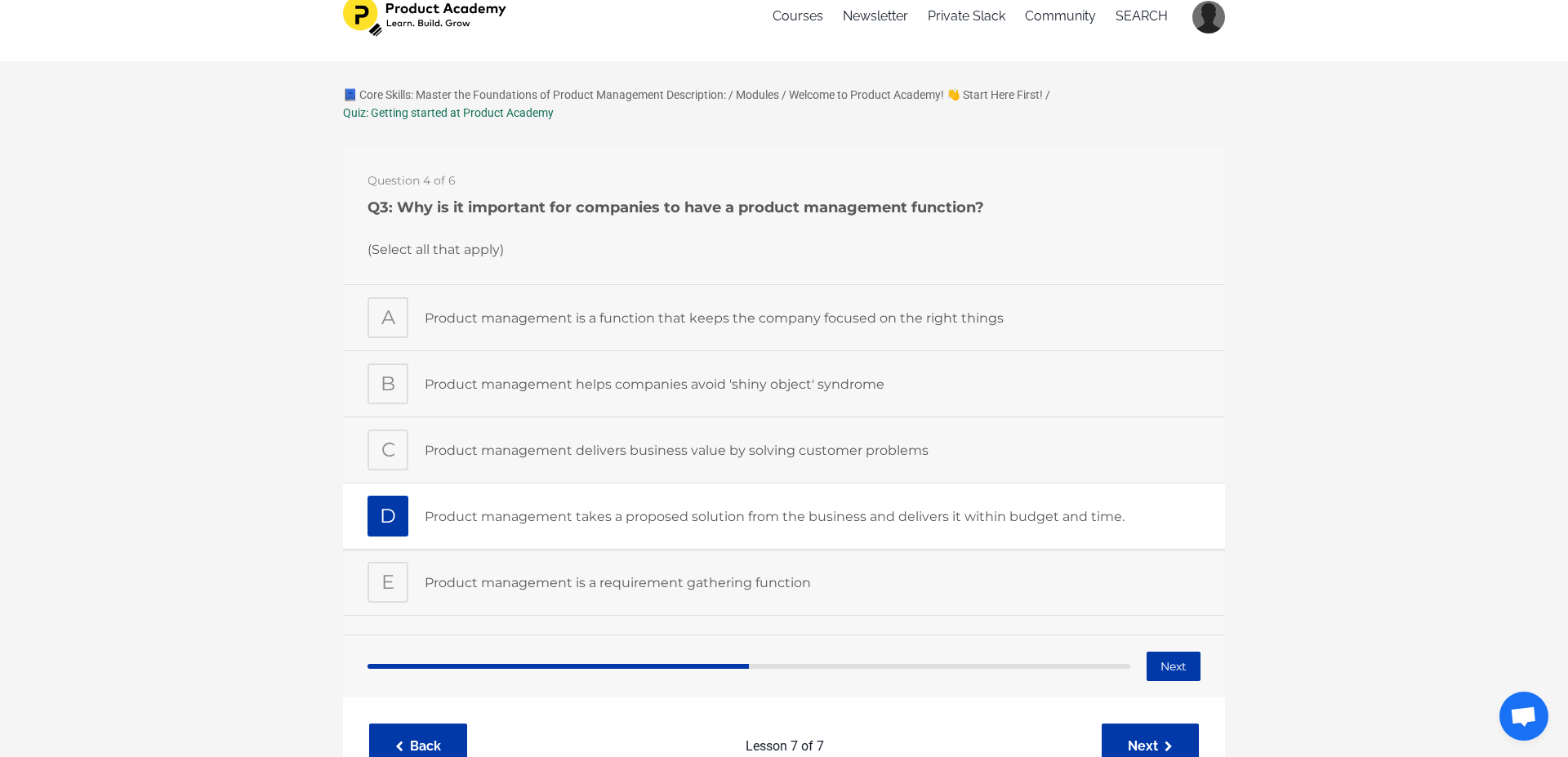 click on "Product management takes a proposed solution from the business and delivers it within budget and time." at bounding box center [813, 516] 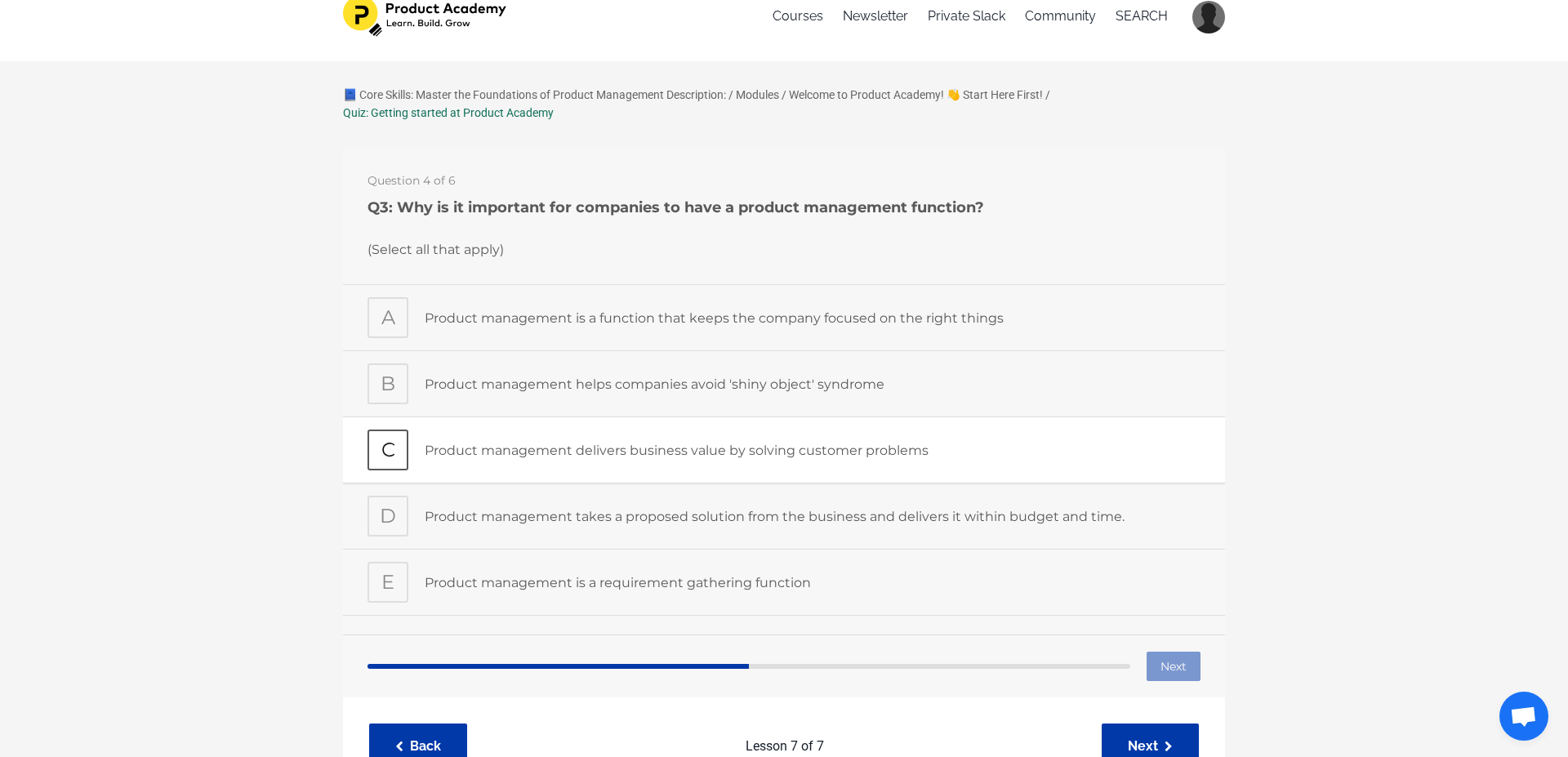 click on "Product management delivers business value by solving customer problems" at bounding box center [813, 449] 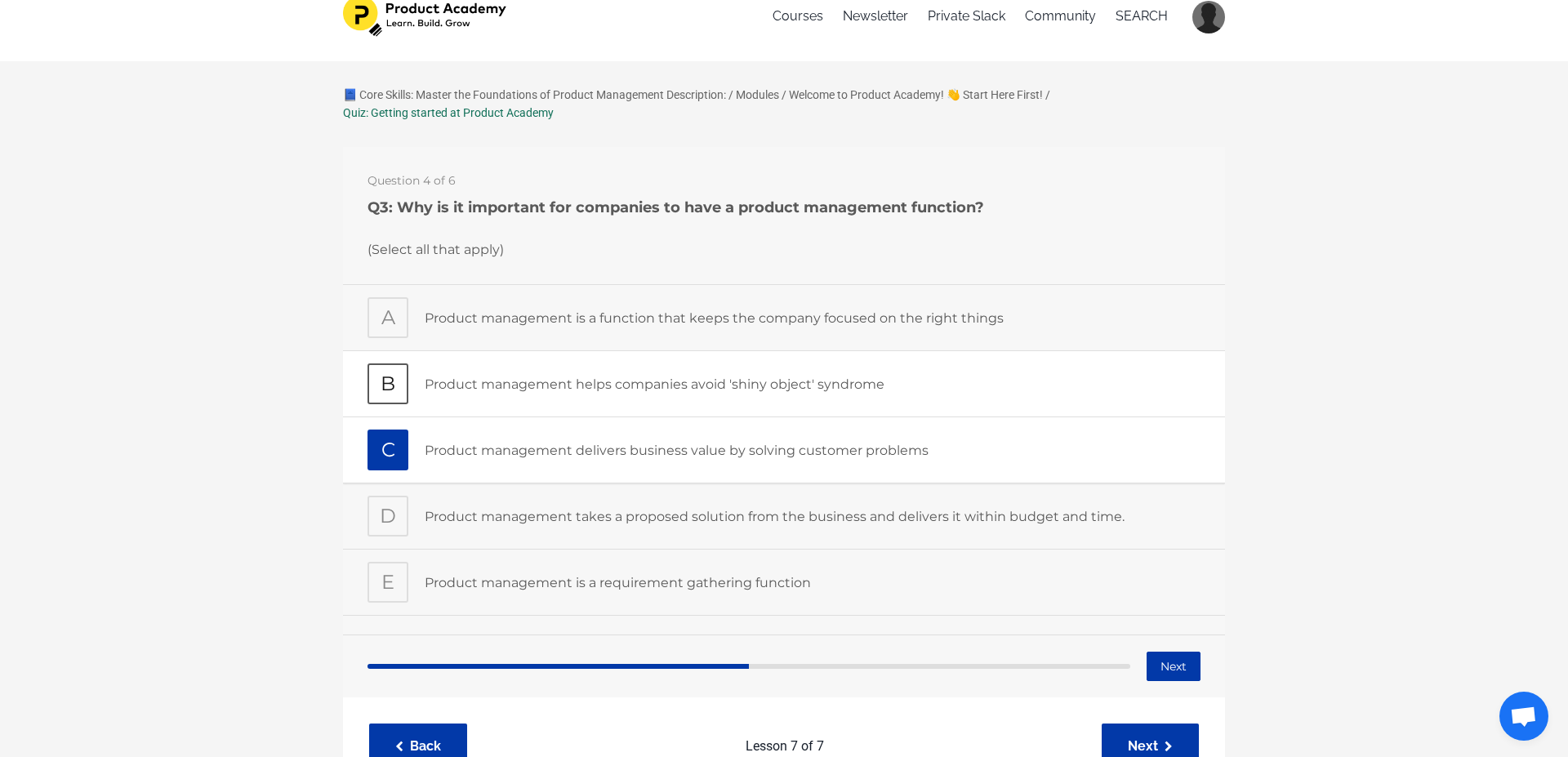 click on "B
Product management helps companies avoid 'shiny object' syndrome" at bounding box center (784, 382) 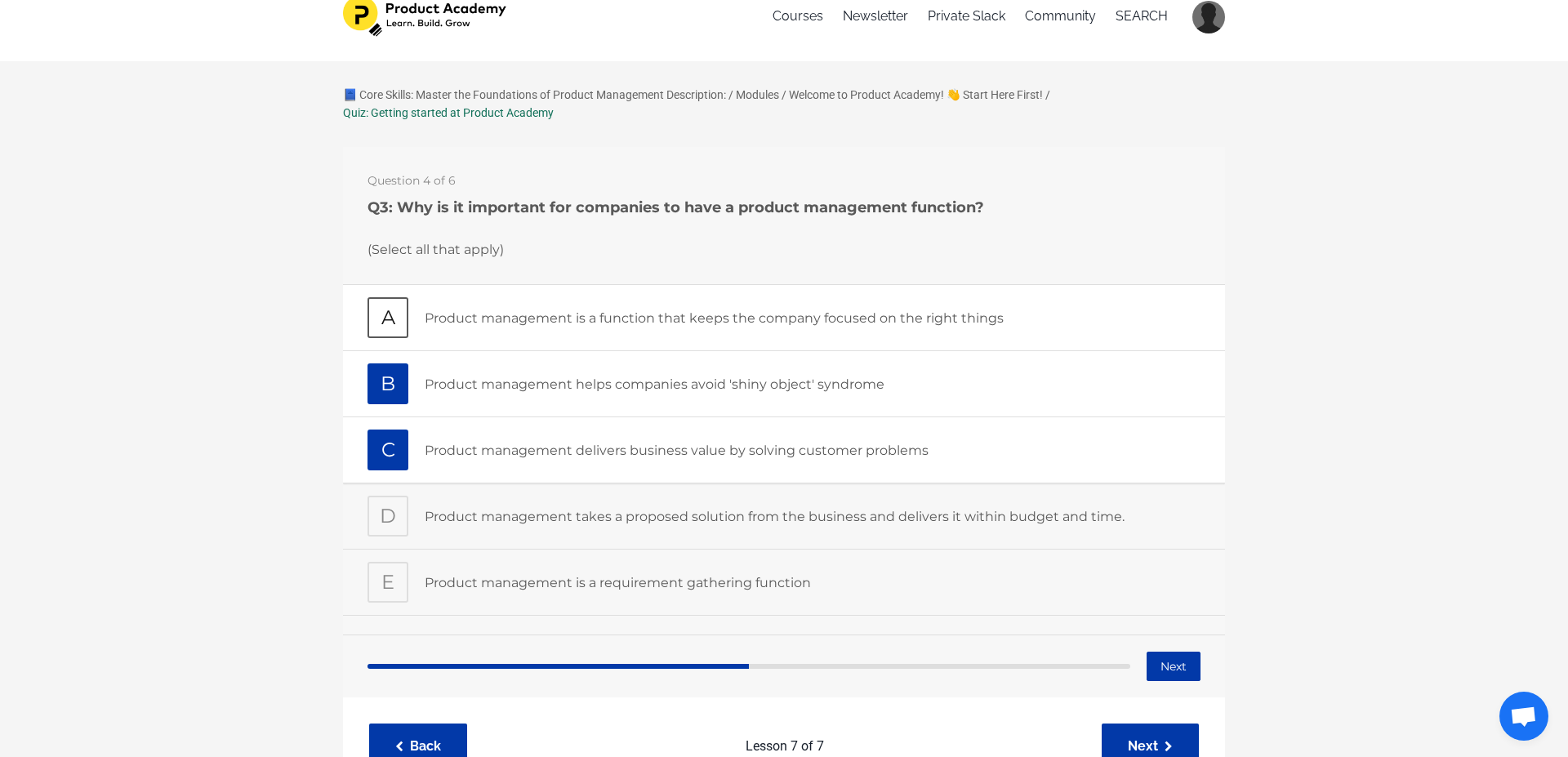 click on "Product management is a function that keeps the company focused on the right things" at bounding box center [813, 318] 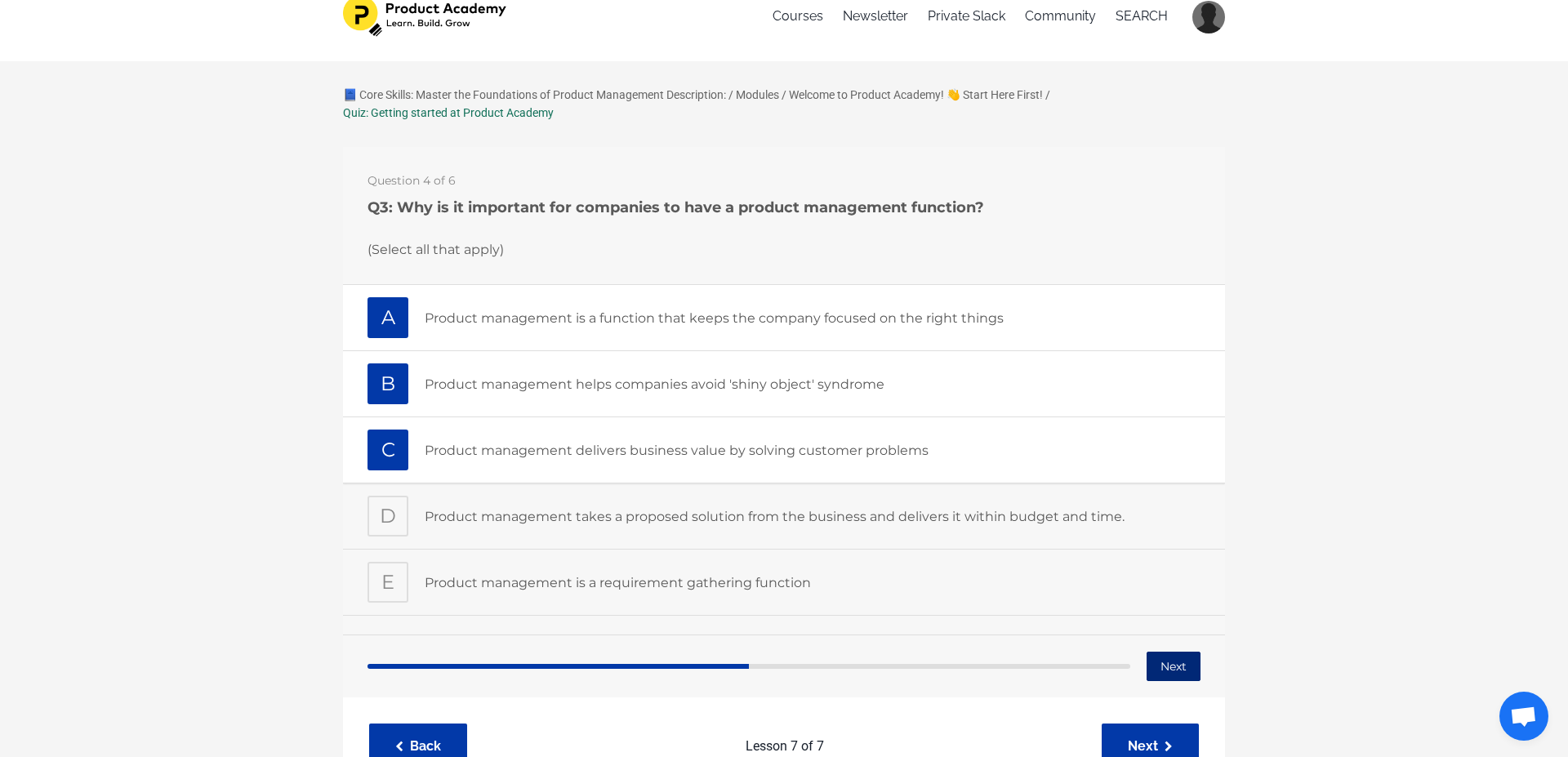 click on "Next" at bounding box center [1174, 666] 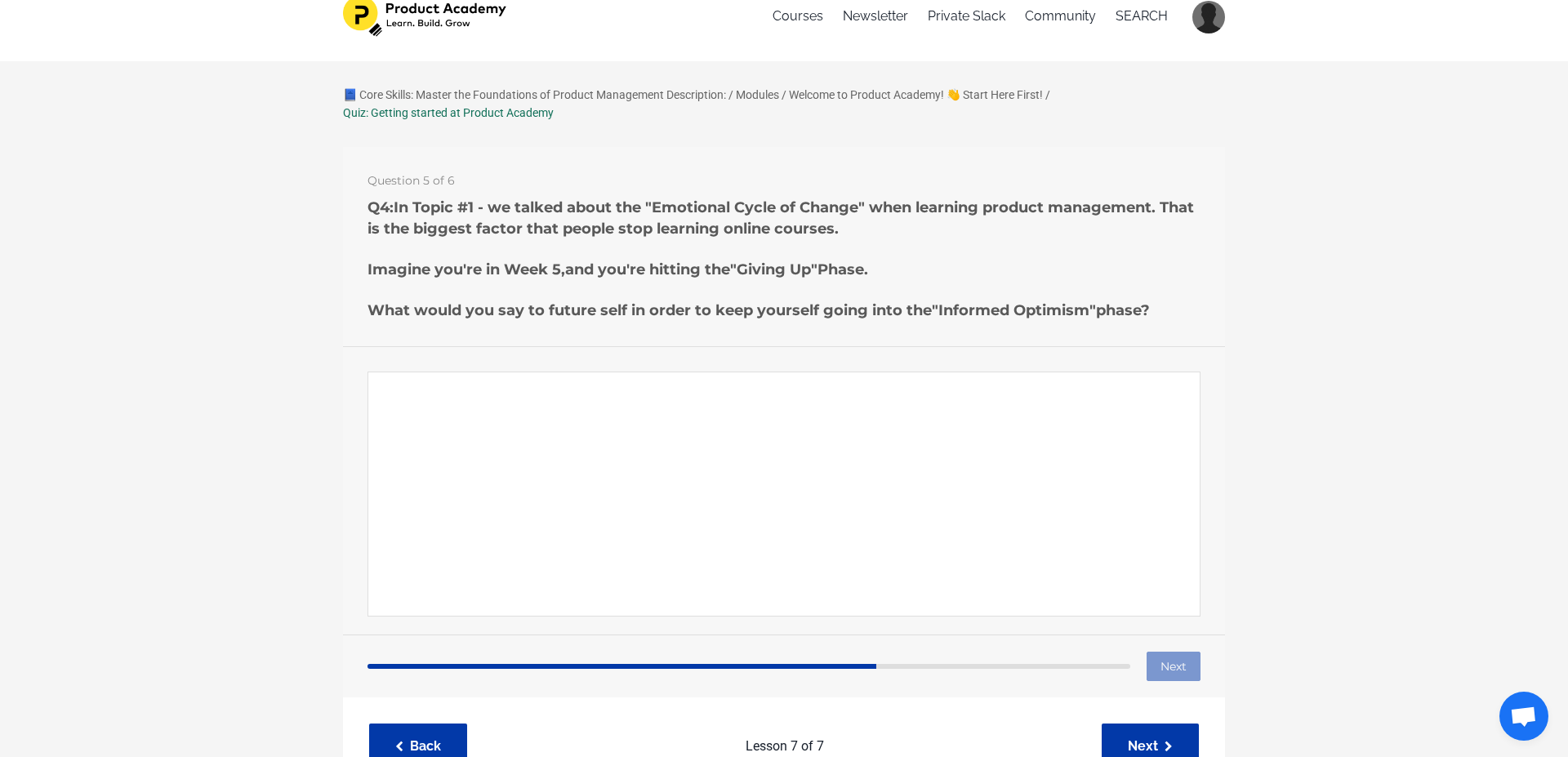 click on "Paragraph answer" at bounding box center (784, 493) 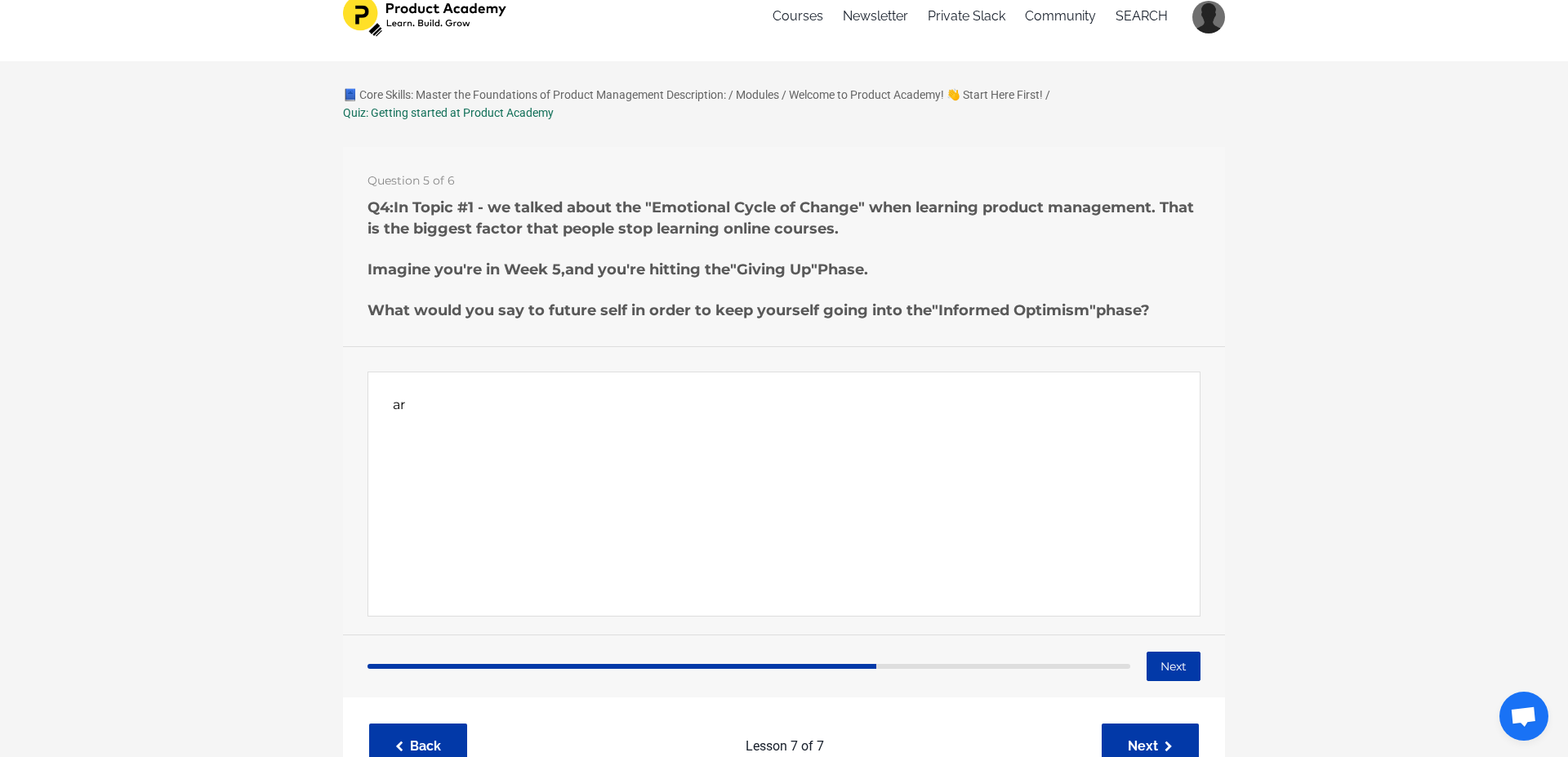 type on "a" 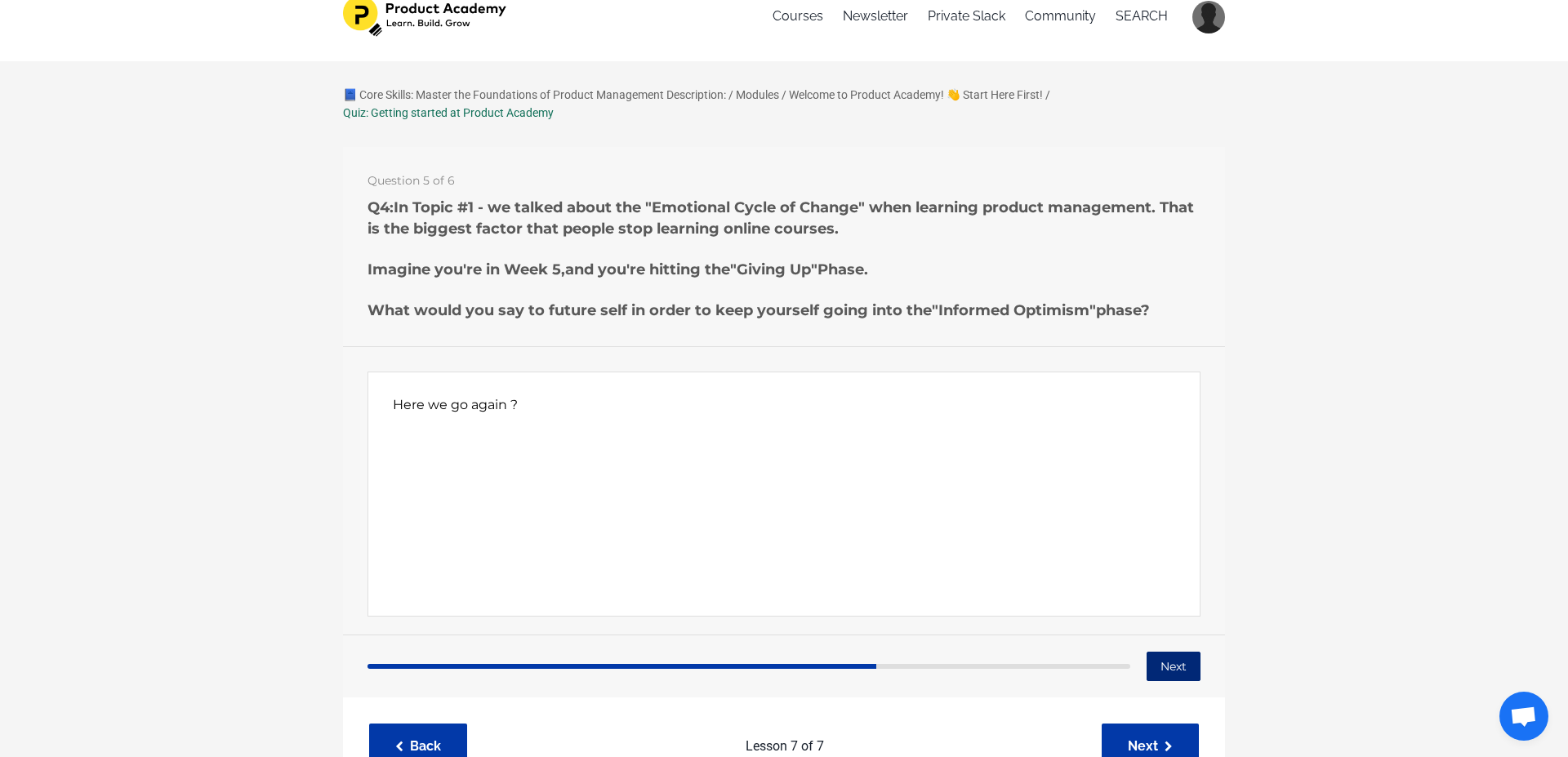 type on "Here we go again ?" 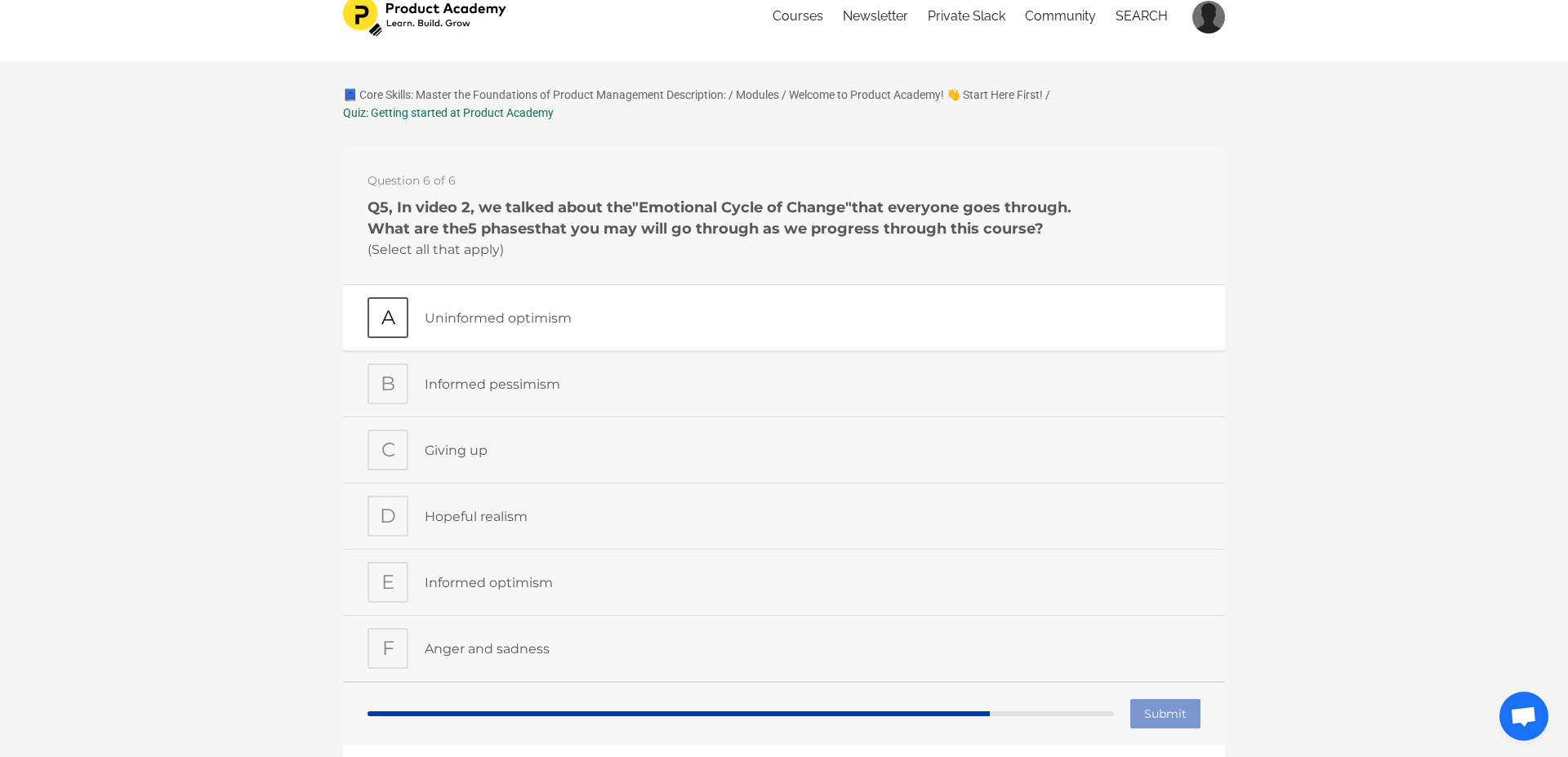 click on "A
Uninformed optimism" at bounding box center [784, 316] 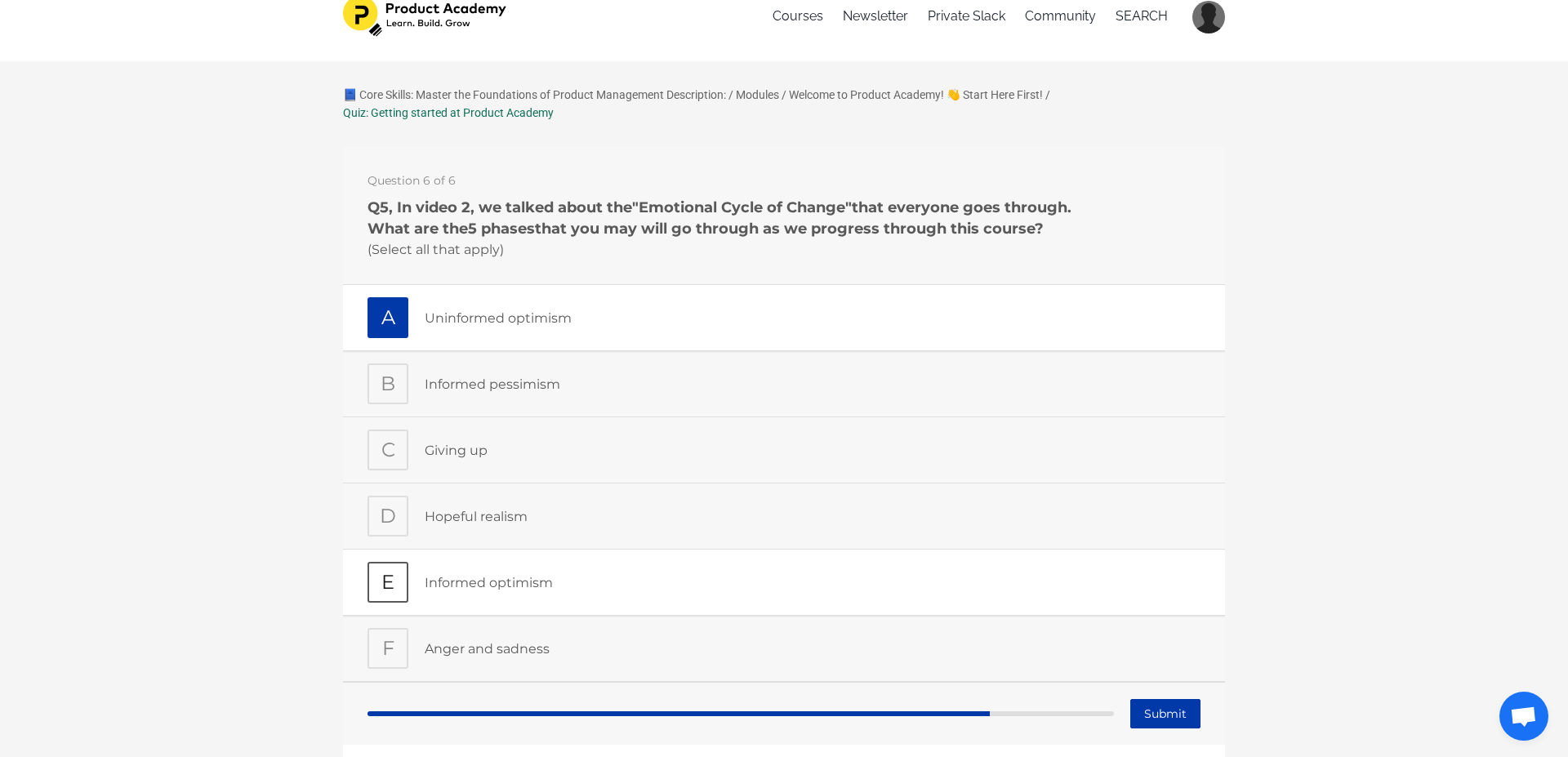 click on "Informed optimism" at bounding box center [813, 582] 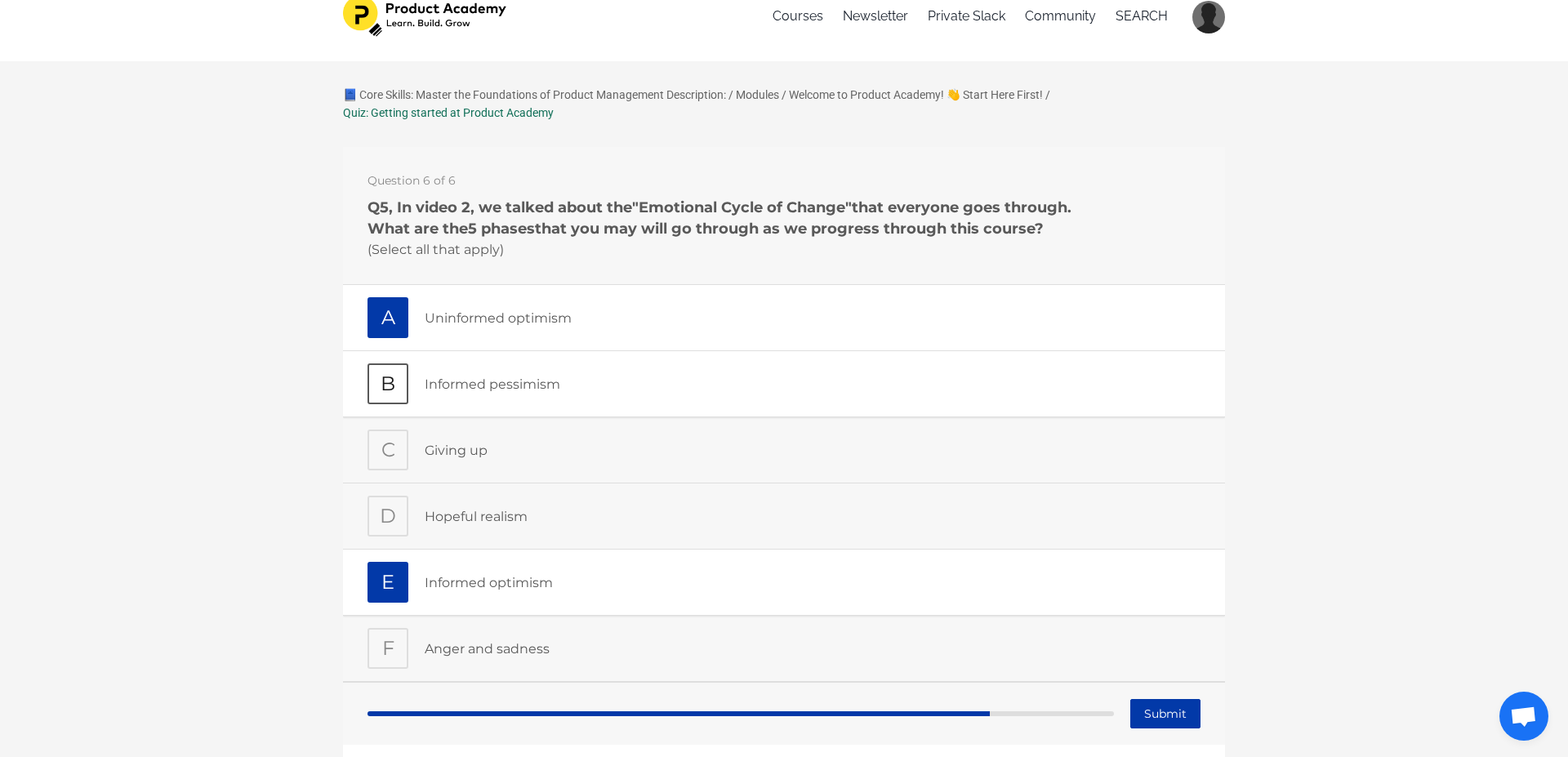click on "Informed pessimism" at bounding box center (813, 384) 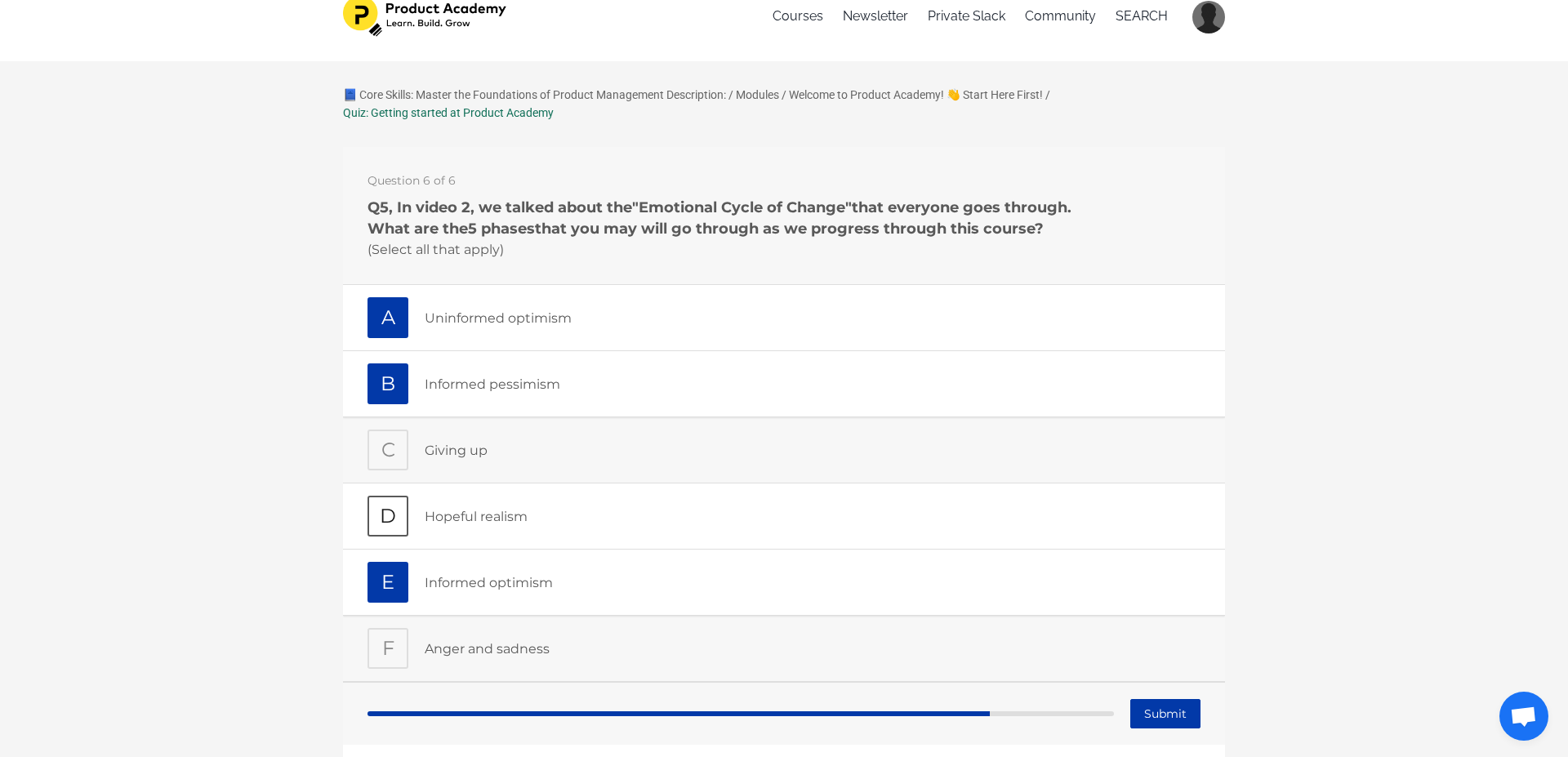 click on "Hopeful realism" at bounding box center [813, 516] 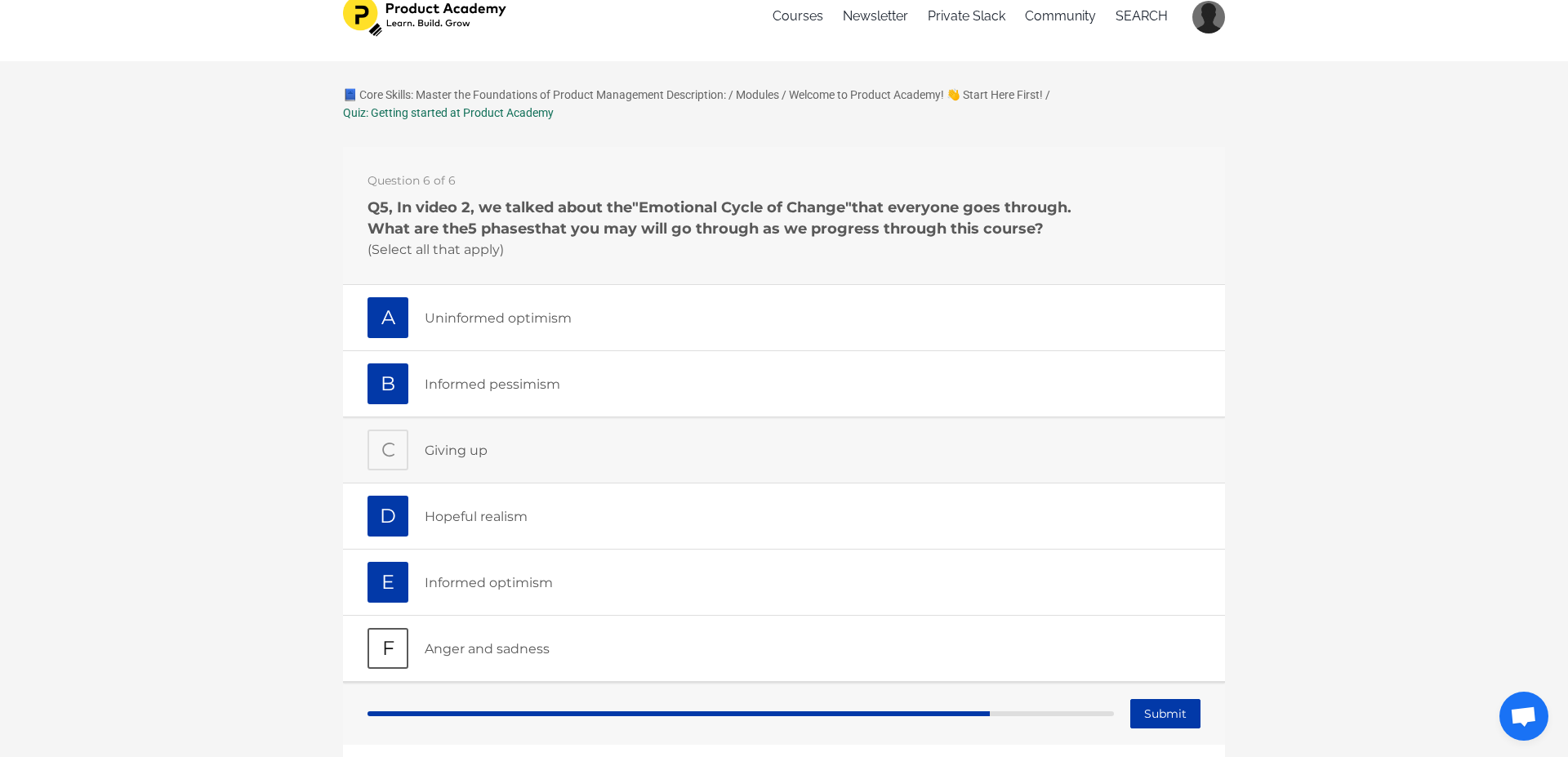click on "Anger and sadness" at bounding box center [813, 648] 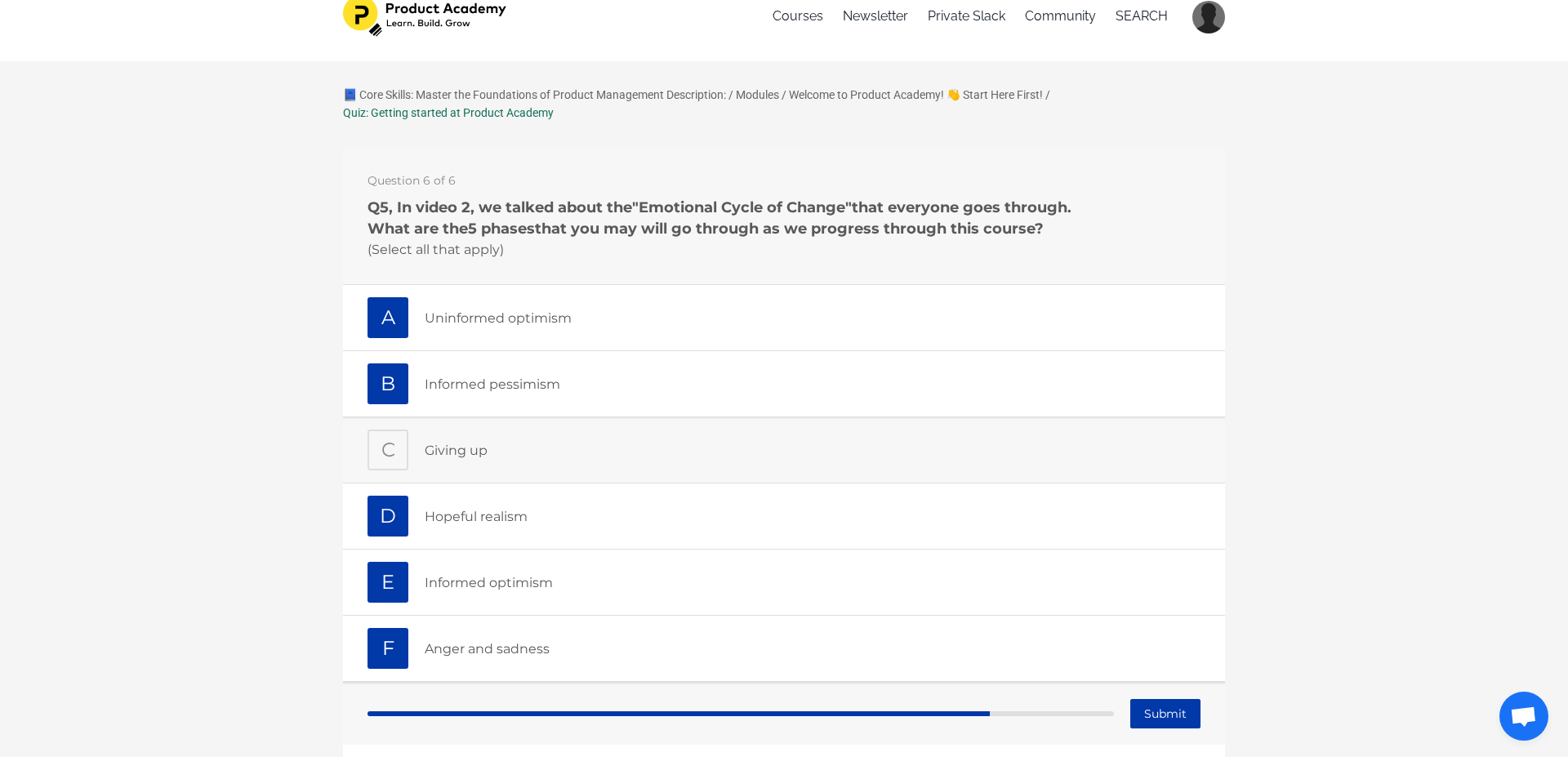 click on "Anger and sadness" at bounding box center (813, 648) 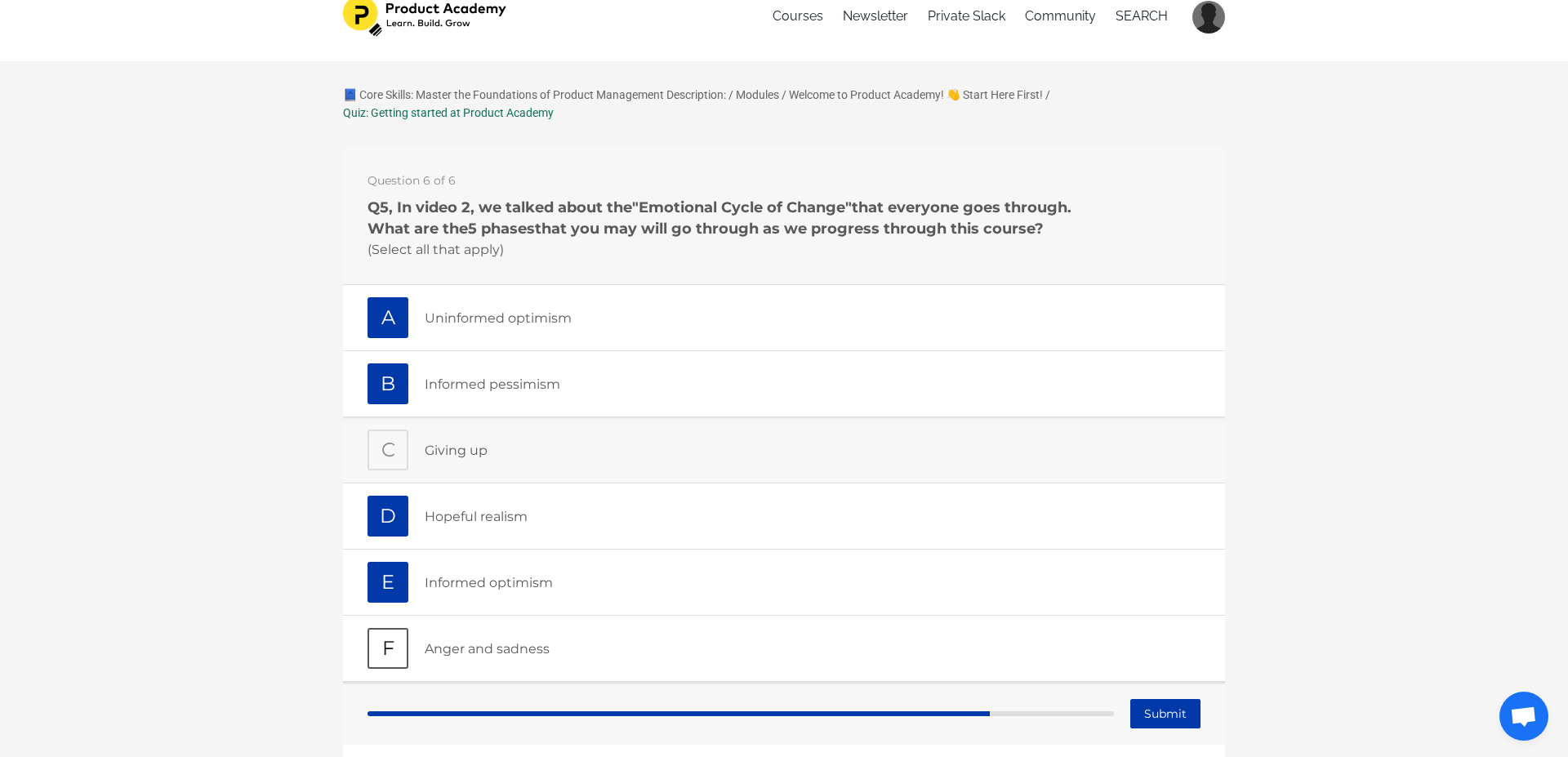 click on "Anger and sadness" at bounding box center [813, 648] 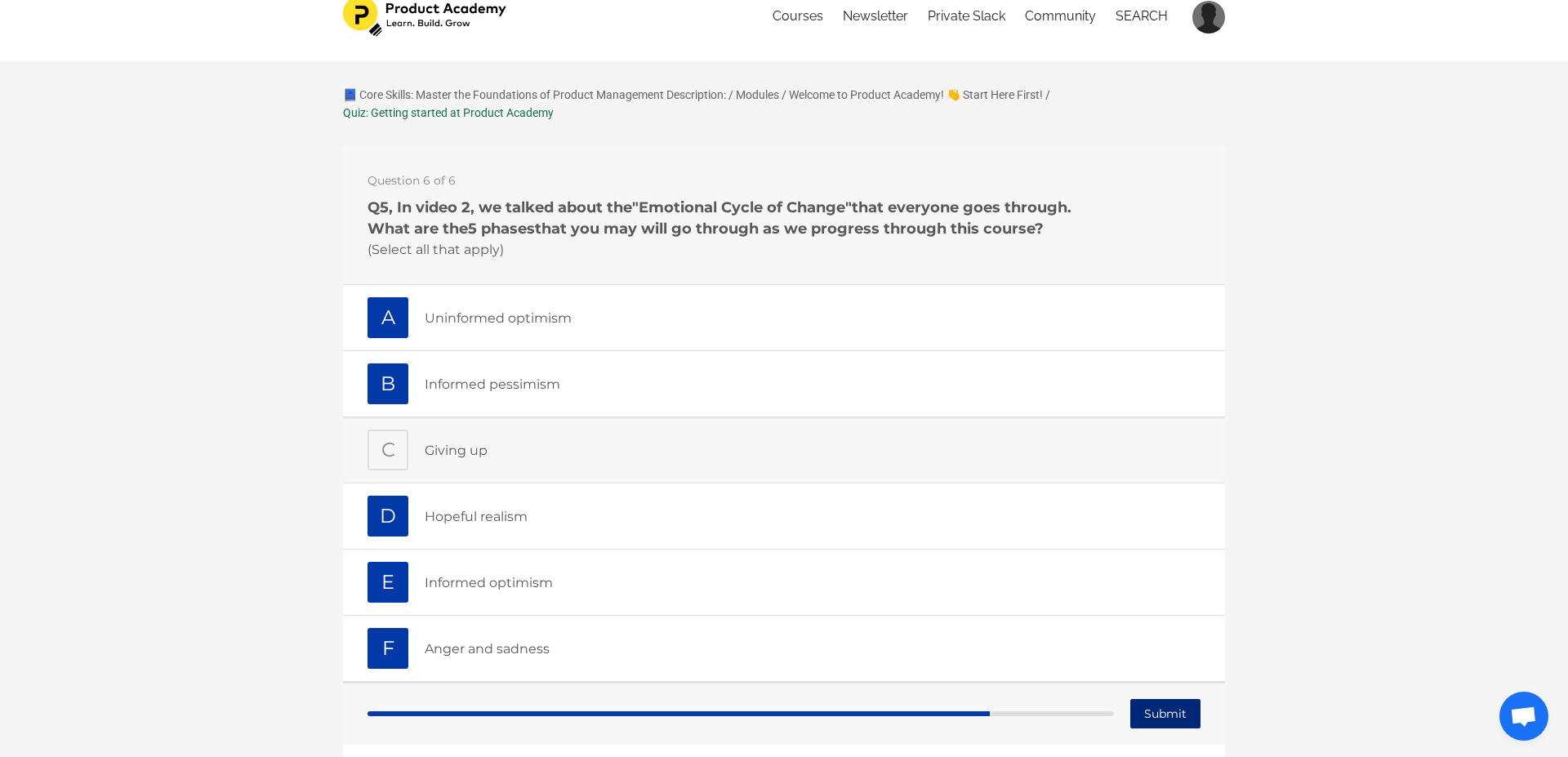 click on "Submit" at bounding box center [1165, 713] 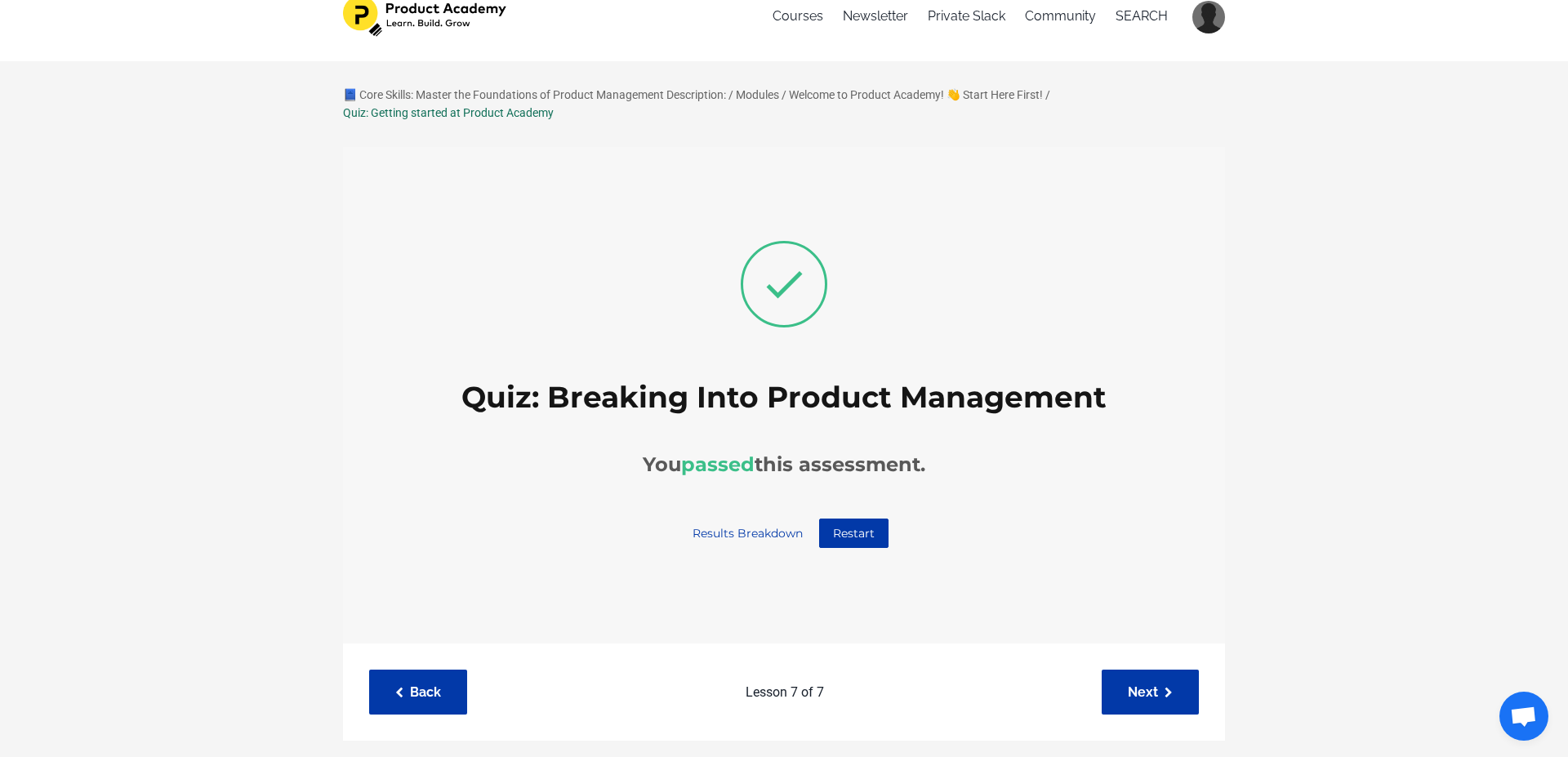 scroll, scrollTop: 0, scrollLeft: 0, axis: both 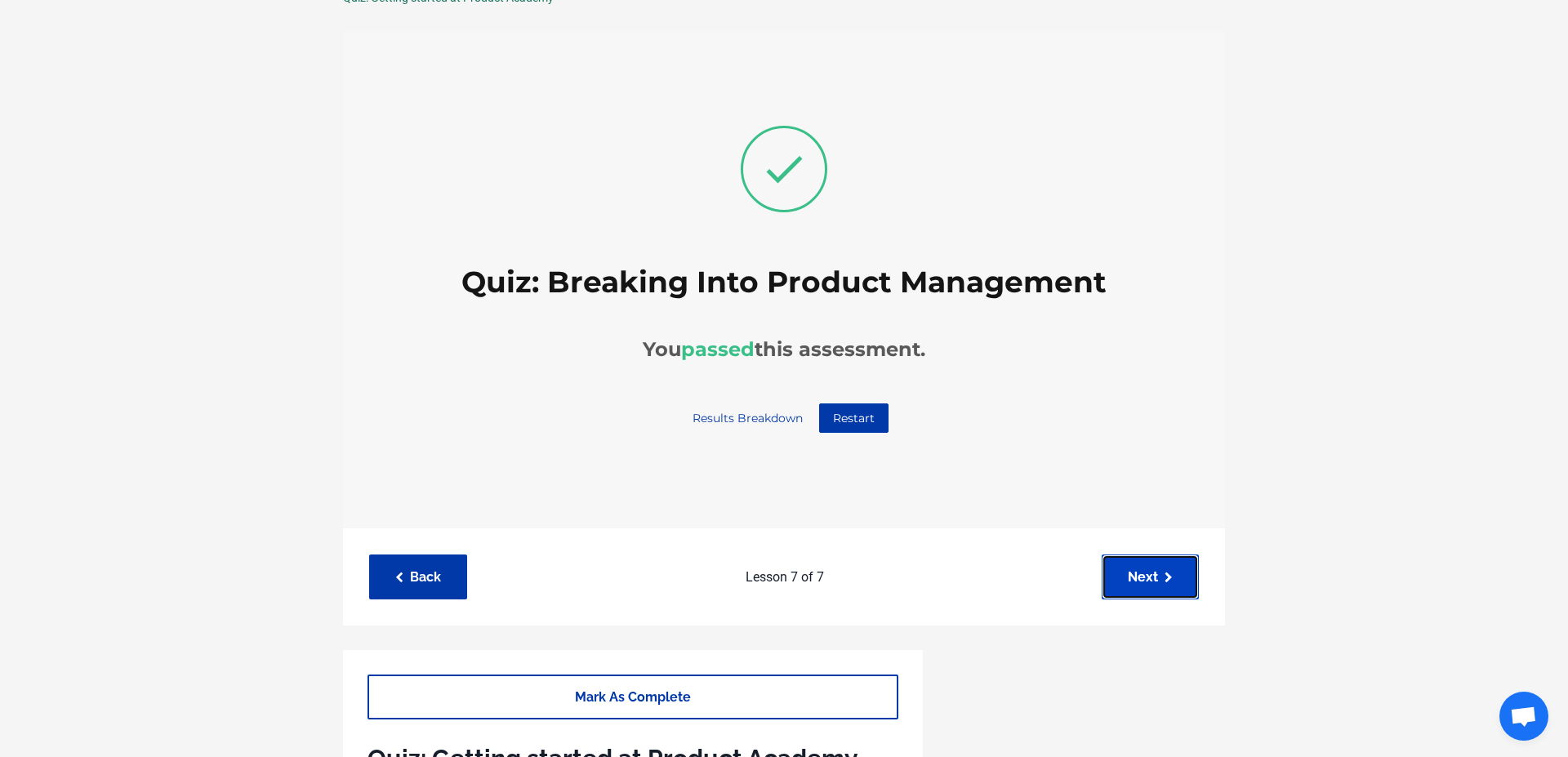 click on "Next" at bounding box center [1150, 577] 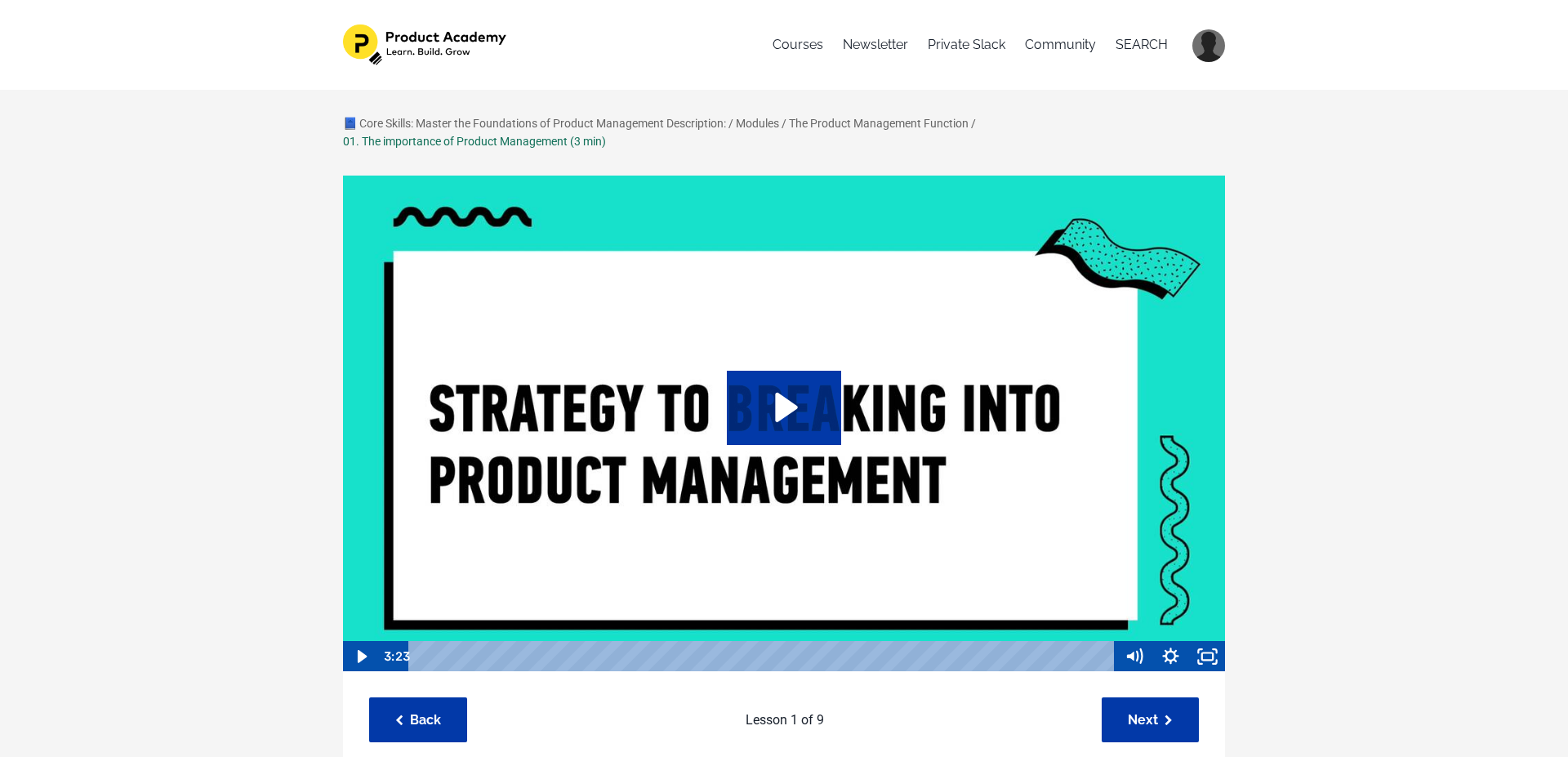 scroll, scrollTop: 0, scrollLeft: 0, axis: both 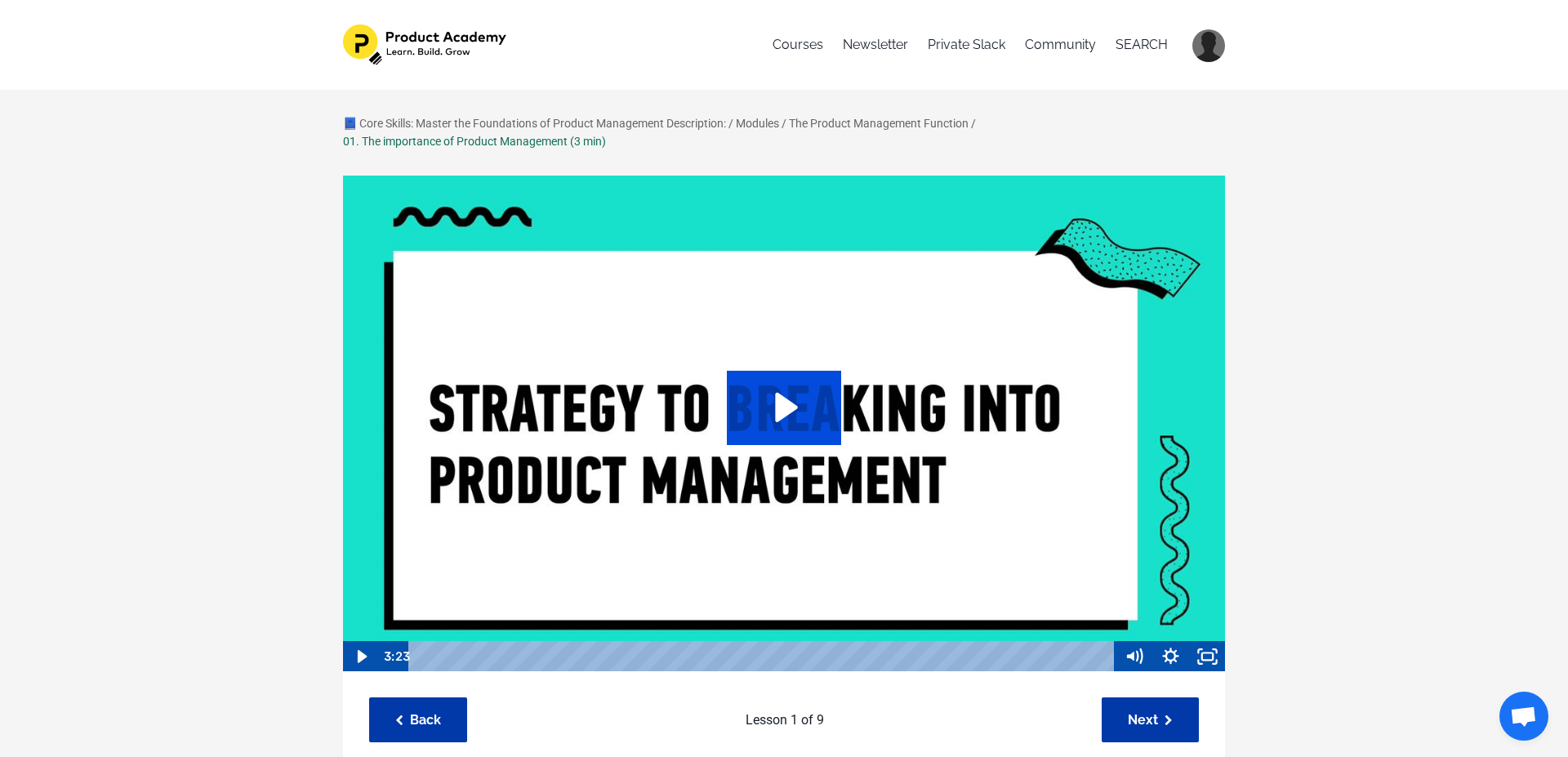 click 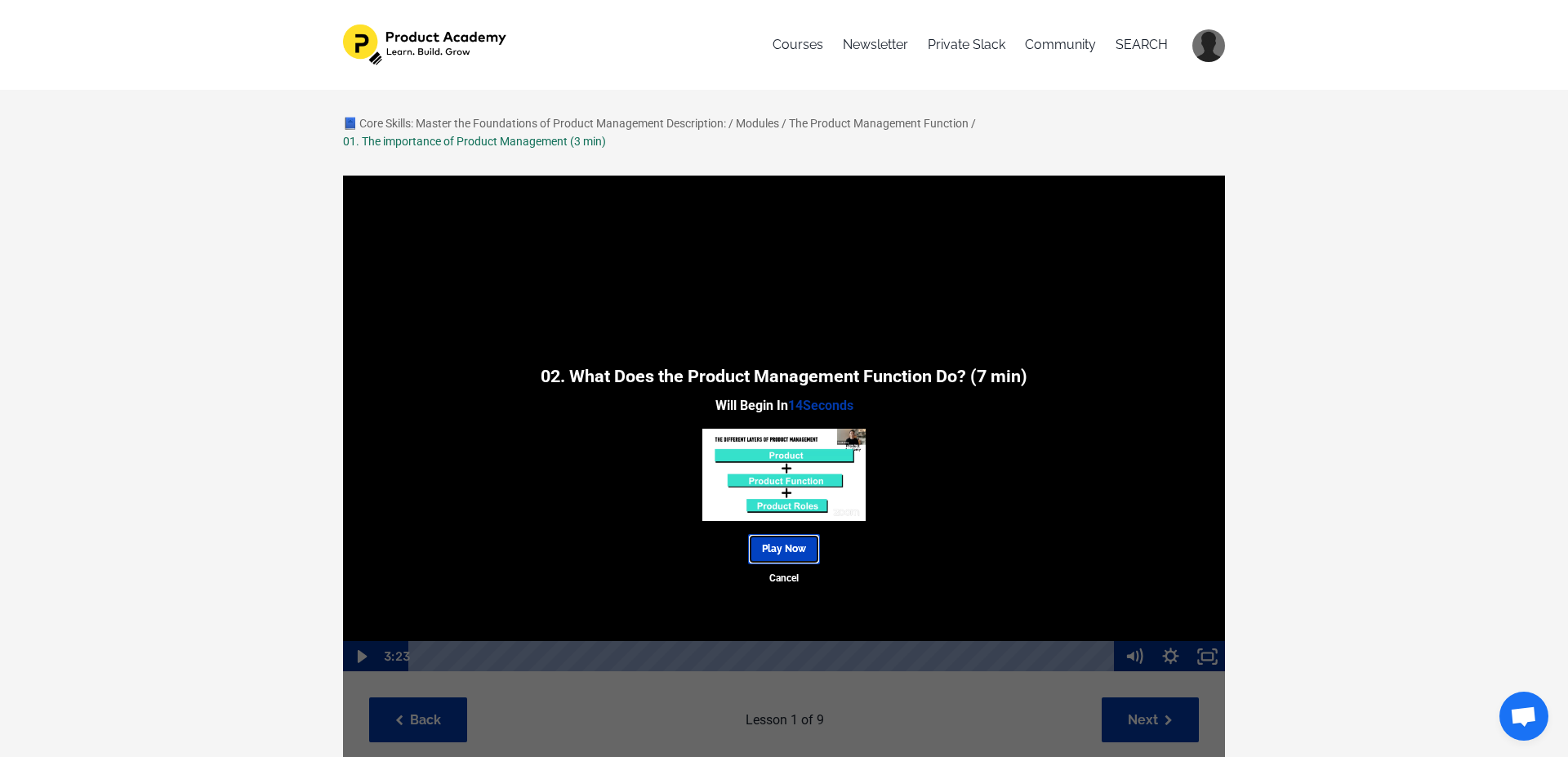 click on "Play Now" at bounding box center (784, 549) 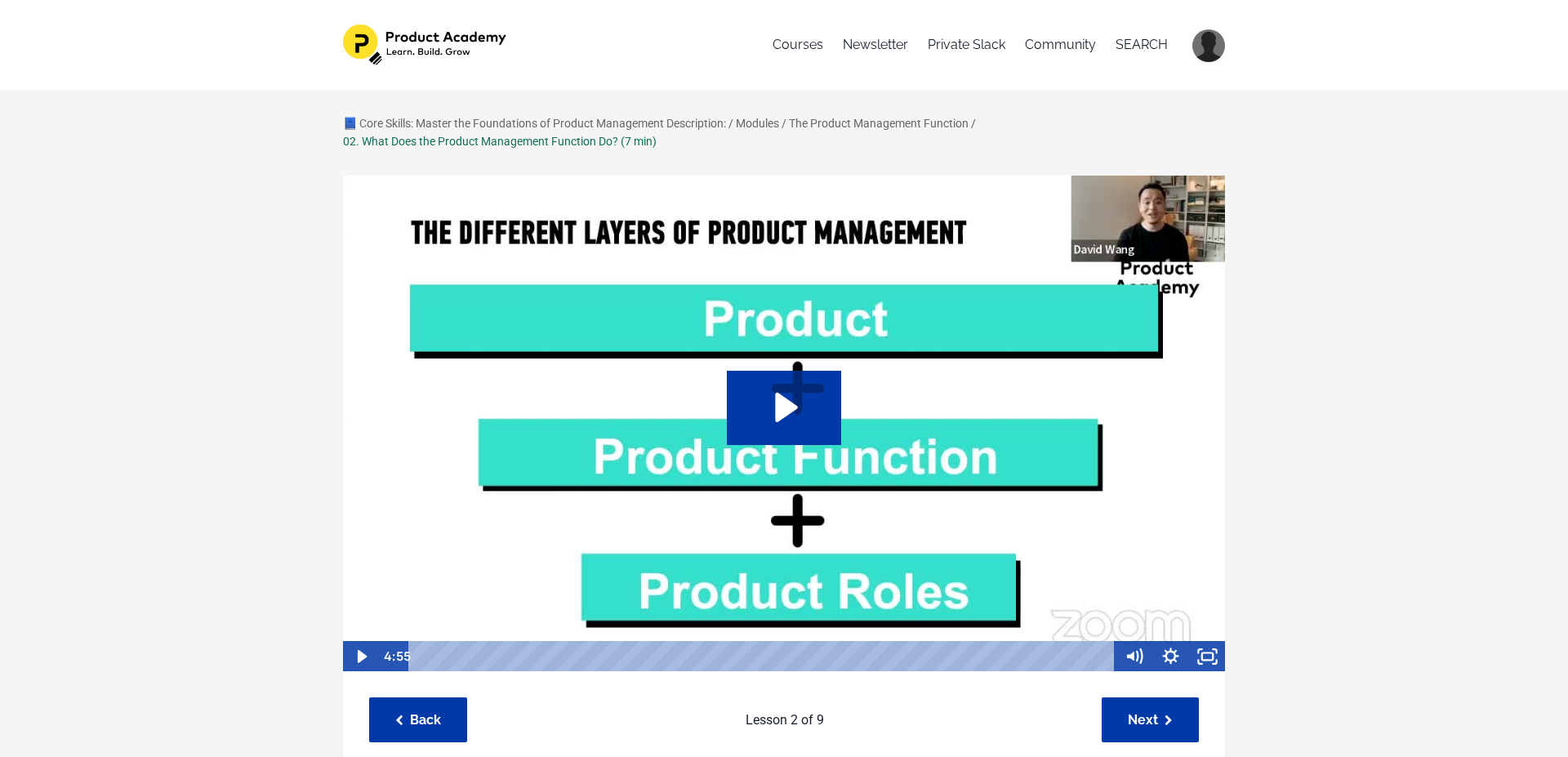 scroll, scrollTop: 0, scrollLeft: 0, axis: both 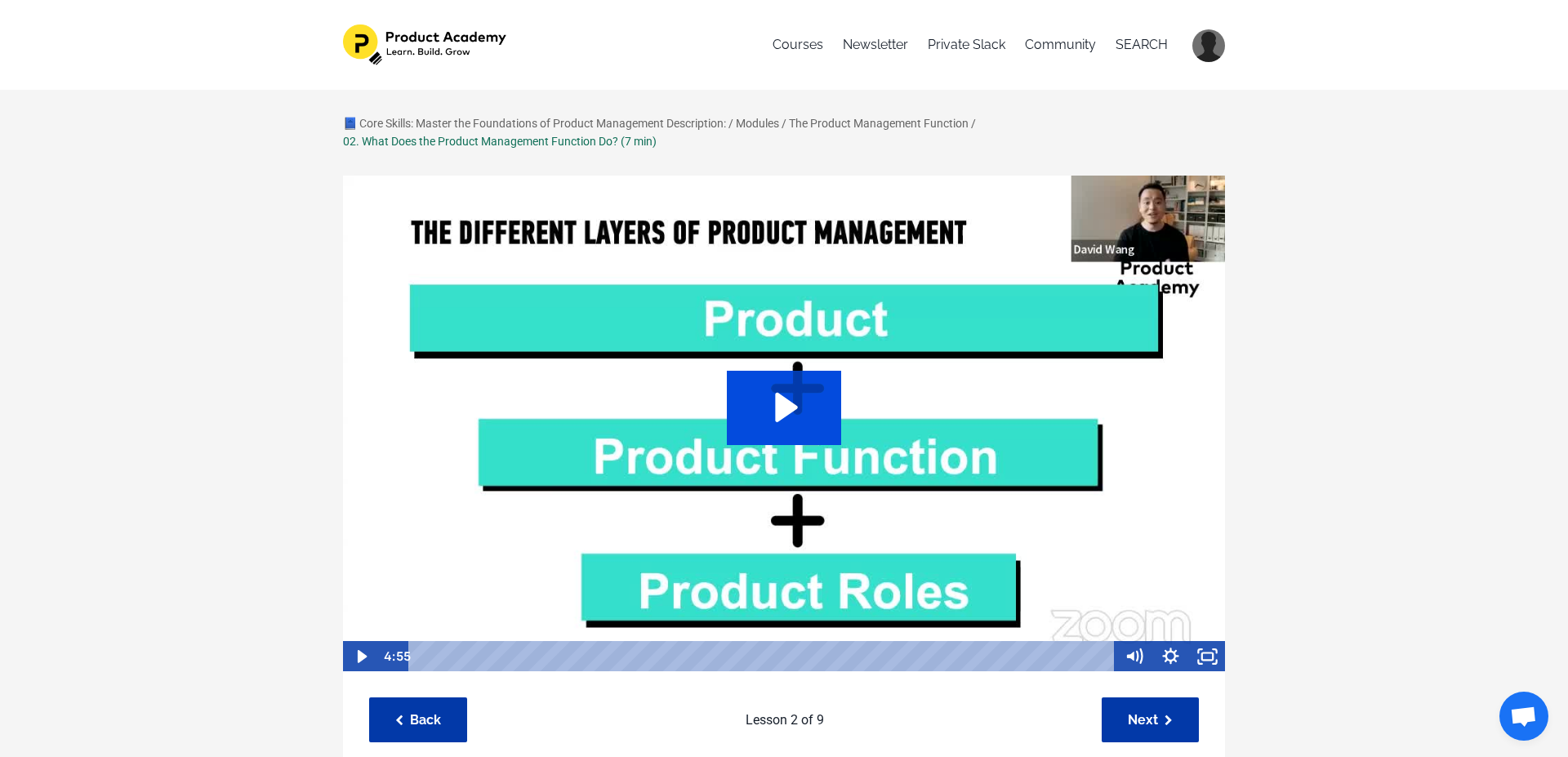 click 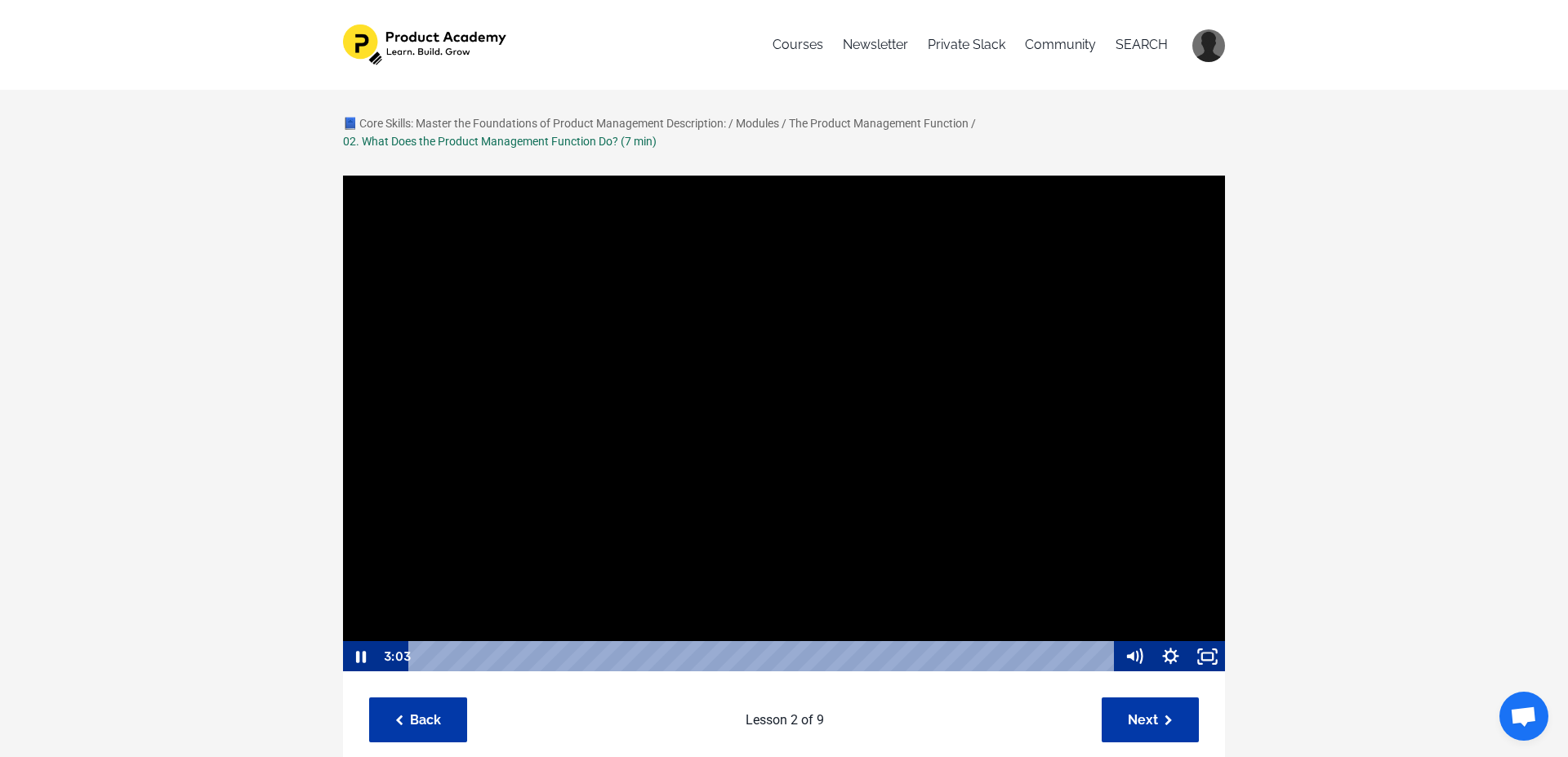 click at bounding box center [784, 424] 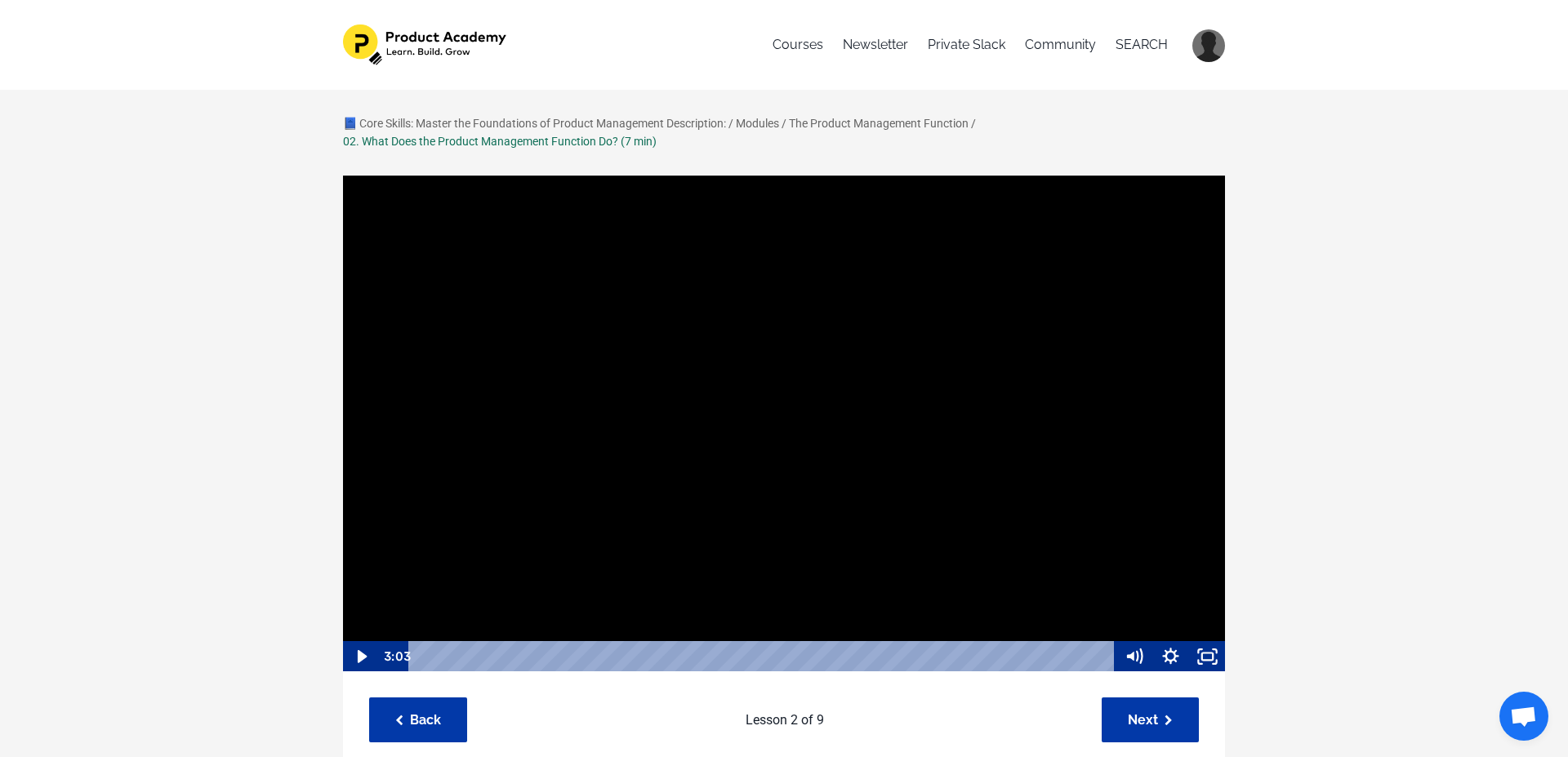 click at bounding box center (784, 424) 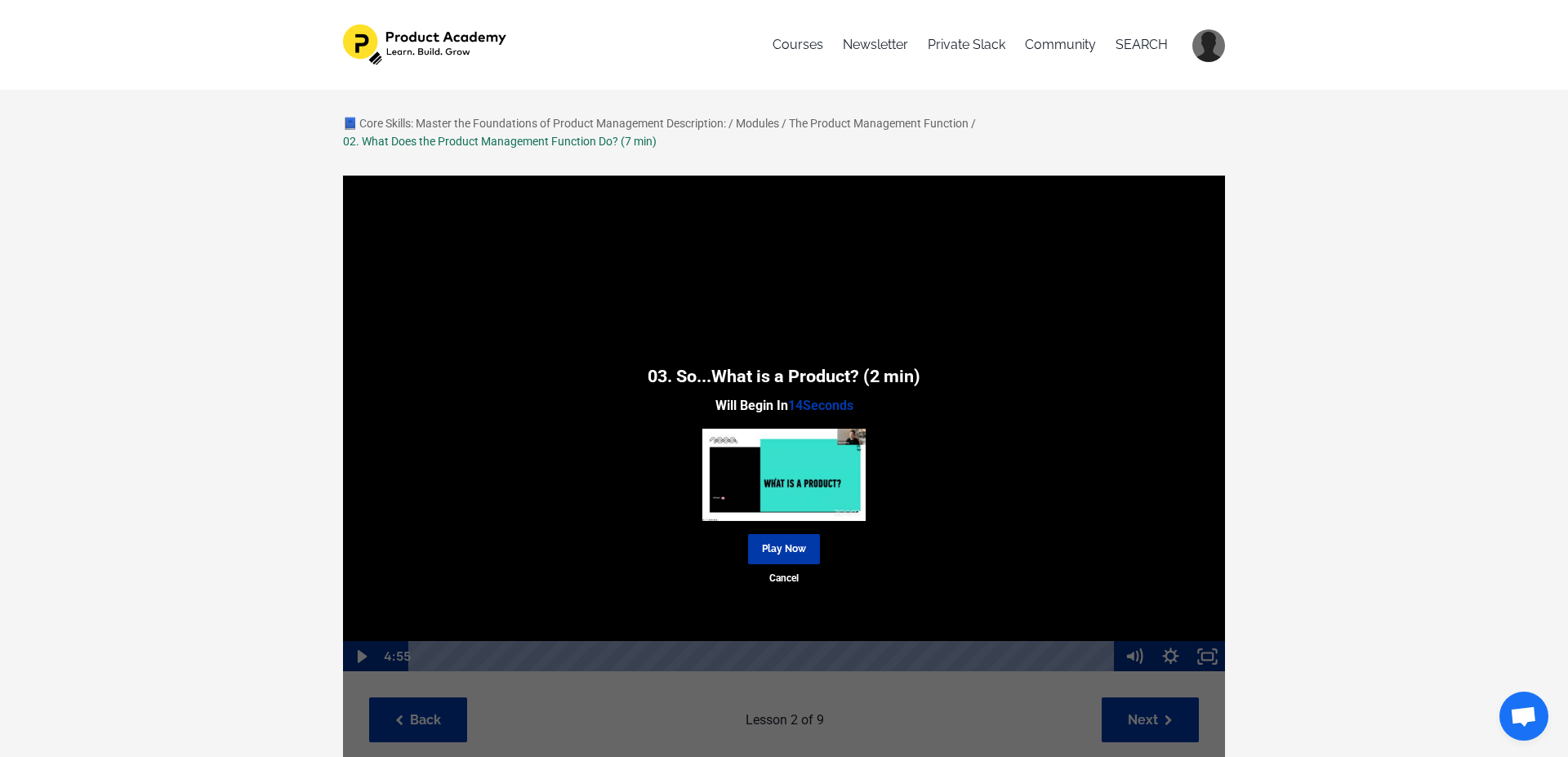 click on "📘 Core Skills: Master the Foundations of Product Management Description:
/
Modules
/
The Product Management Function
/
02. What Does the Product Management Function Do? (7 min)
Click for sound 4:55 4:55
03. So...What is a Product? (2 min)
Will Begin In  14  Seconds
Play Now
Cancel
The Product Management Function" at bounding box center (784, 1065) 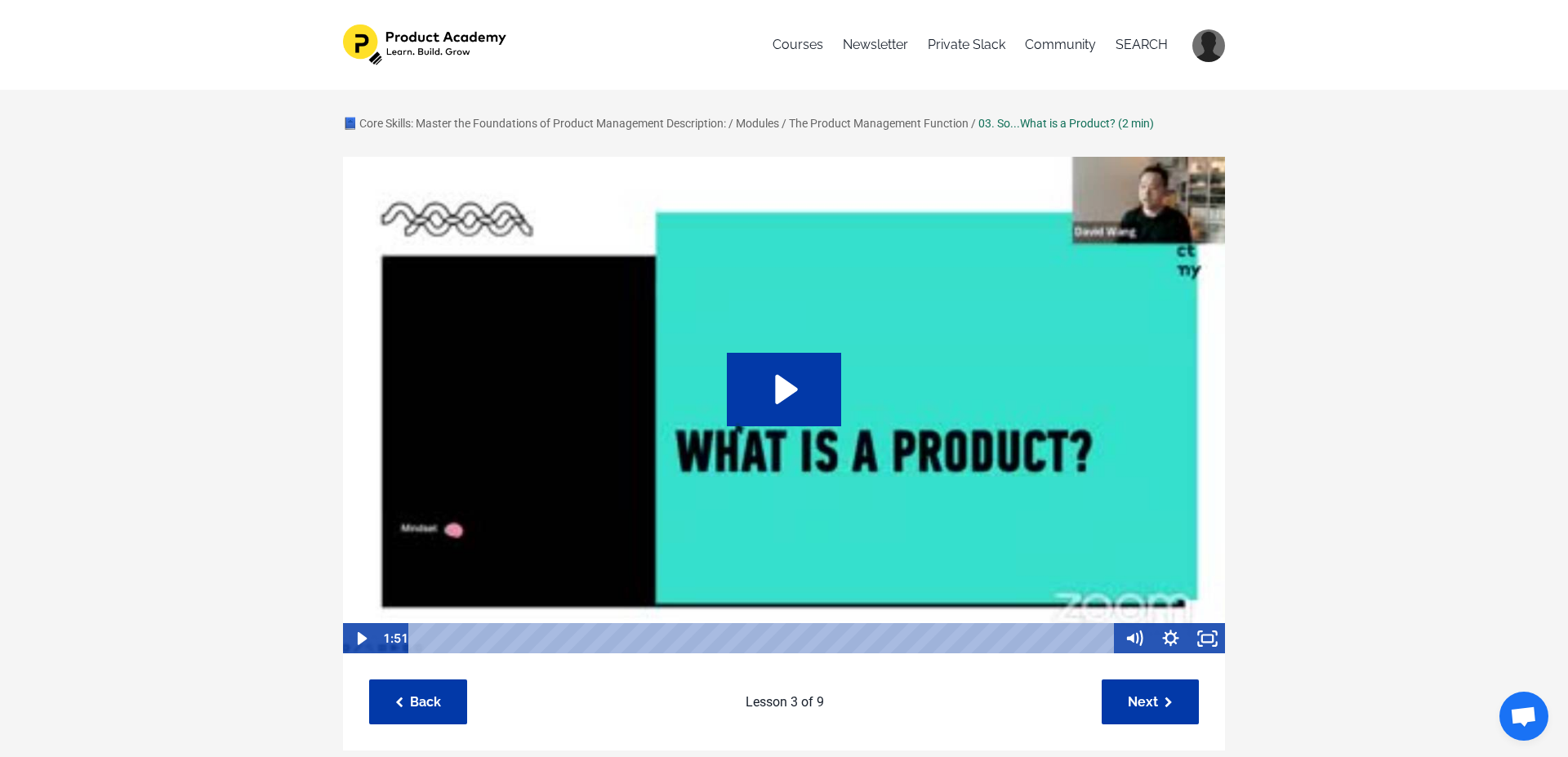 scroll, scrollTop: 0, scrollLeft: 0, axis: both 